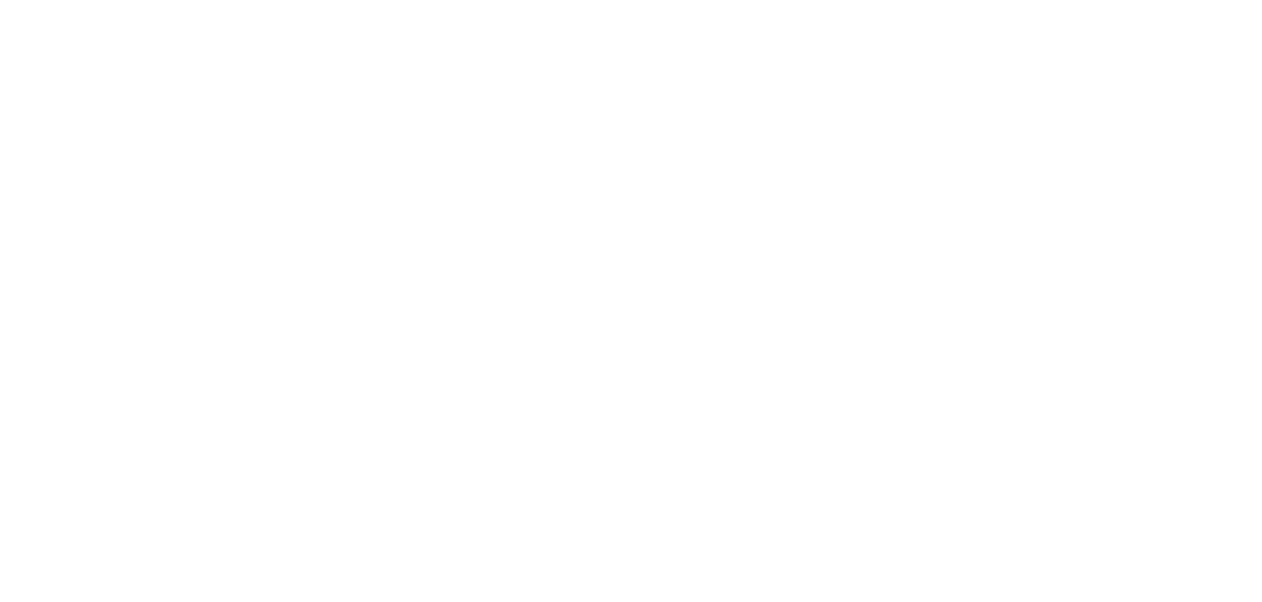 scroll, scrollTop: 0, scrollLeft: 0, axis: both 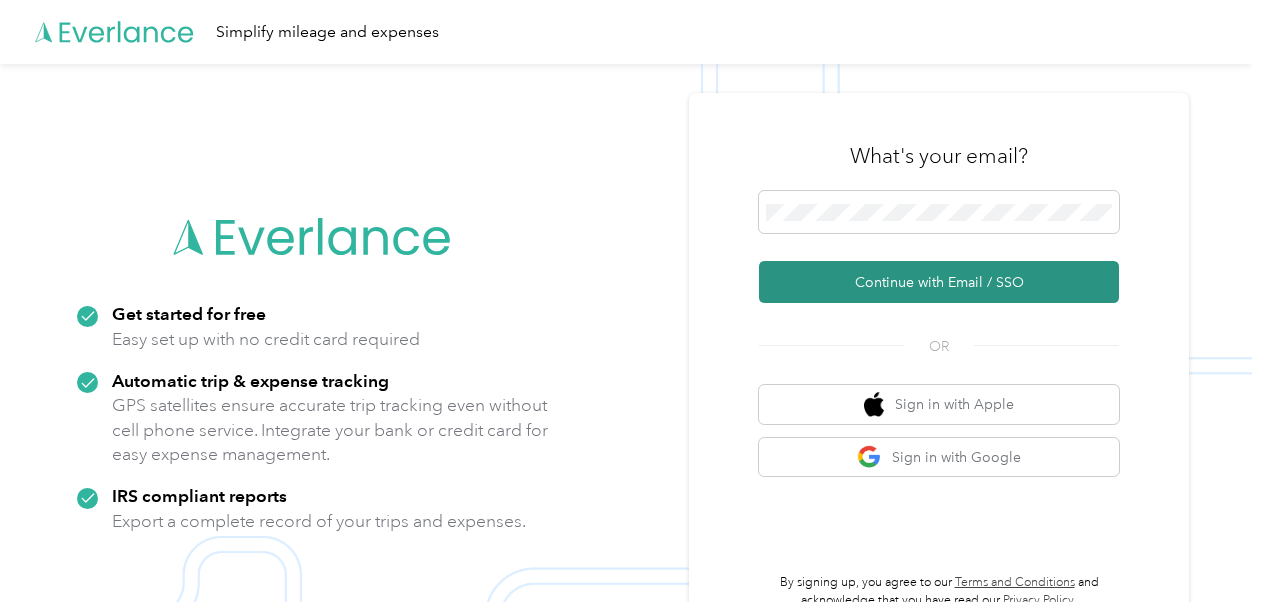 click on "Continue with Email / SSO" at bounding box center [939, 282] 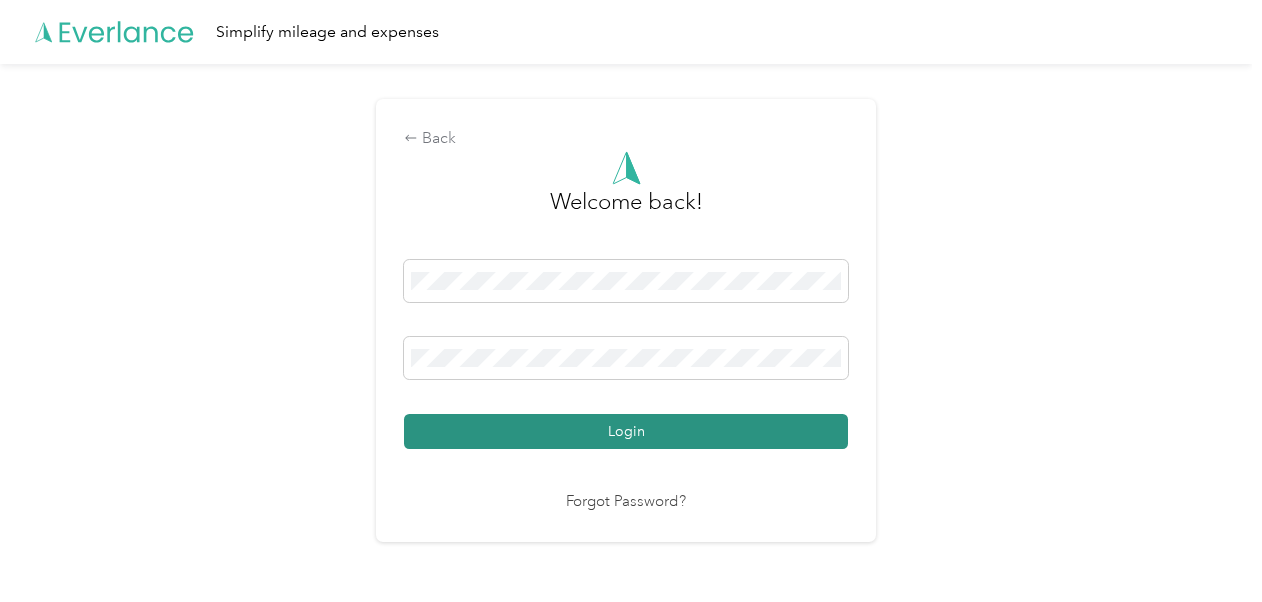 click on "Login" at bounding box center (626, 431) 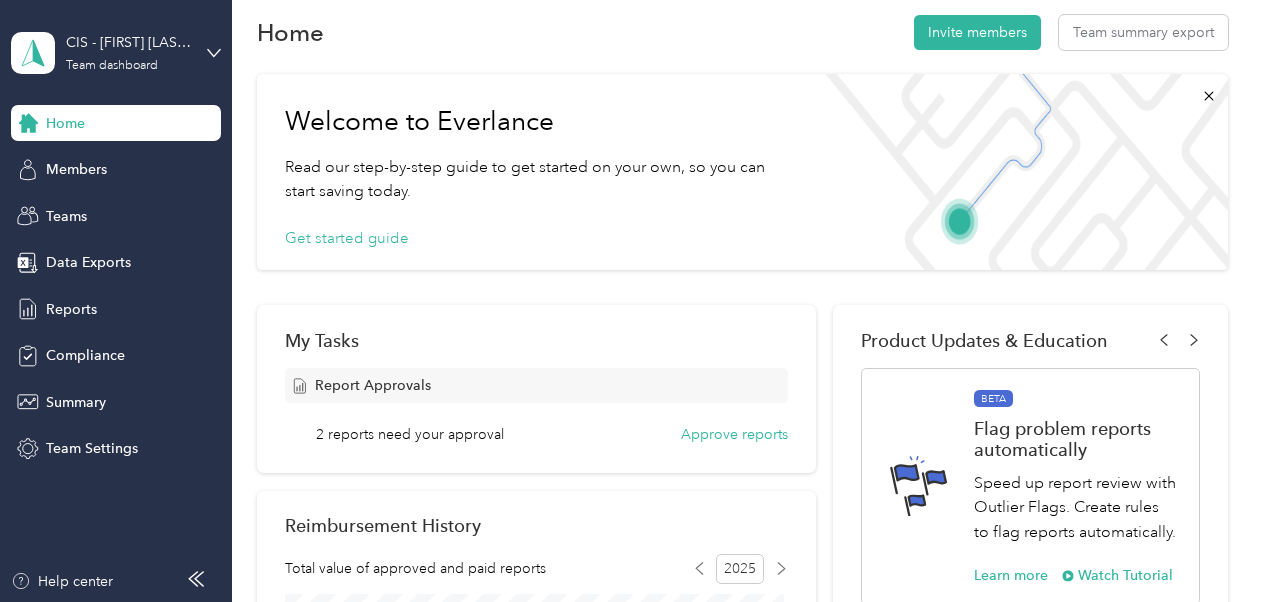 scroll, scrollTop: 0, scrollLeft: 0, axis: both 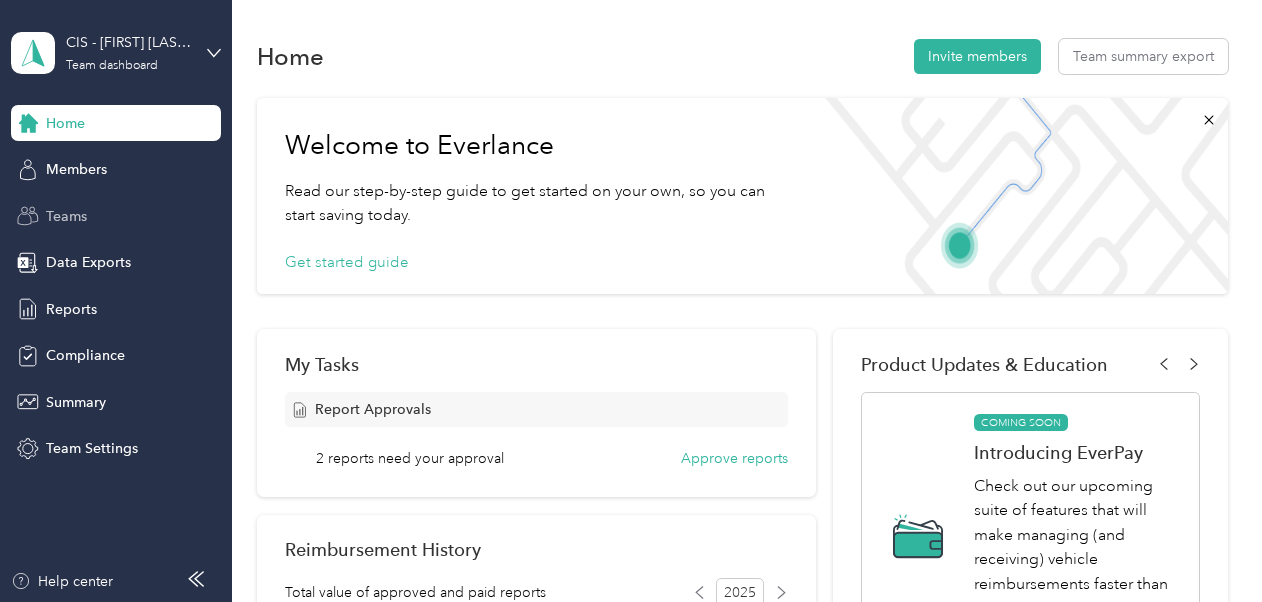 click on "Teams" at bounding box center [66, 216] 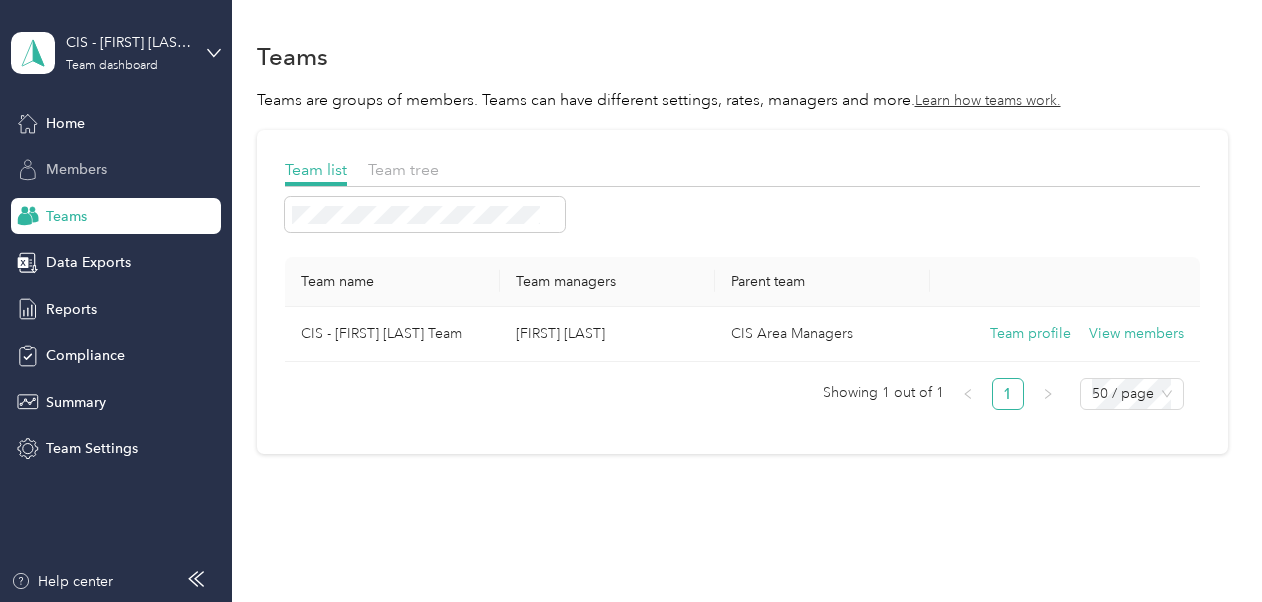 click on "Members" at bounding box center (76, 169) 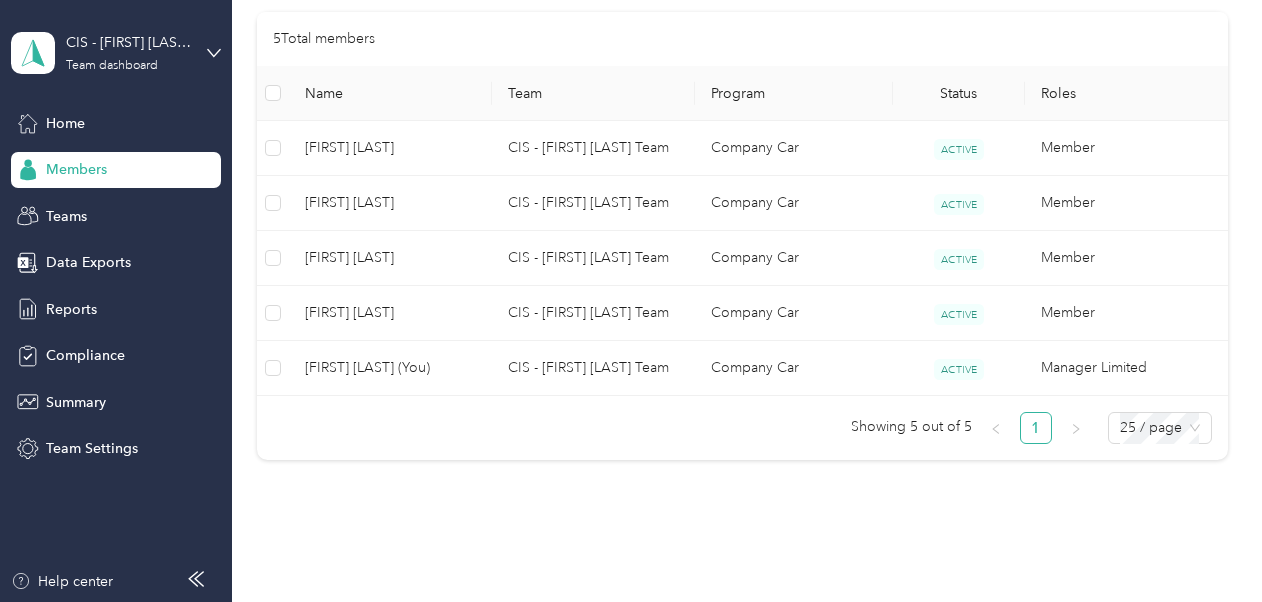 scroll, scrollTop: 468, scrollLeft: 0, axis: vertical 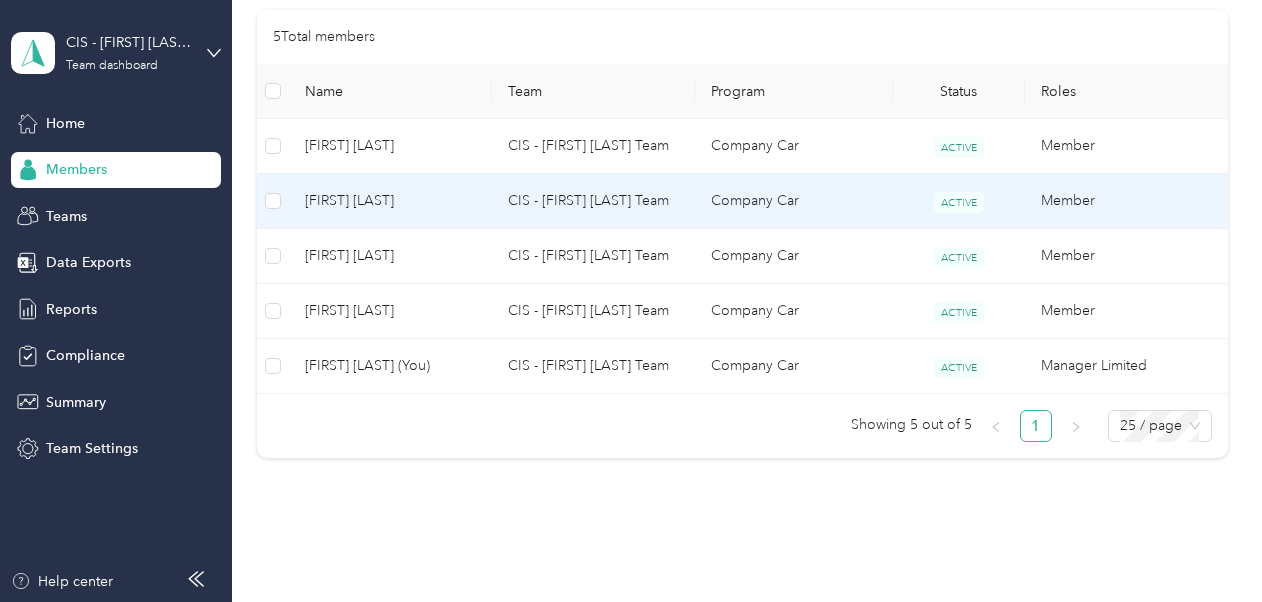 click on "[FIRST] [LAST]" at bounding box center (390, 201) 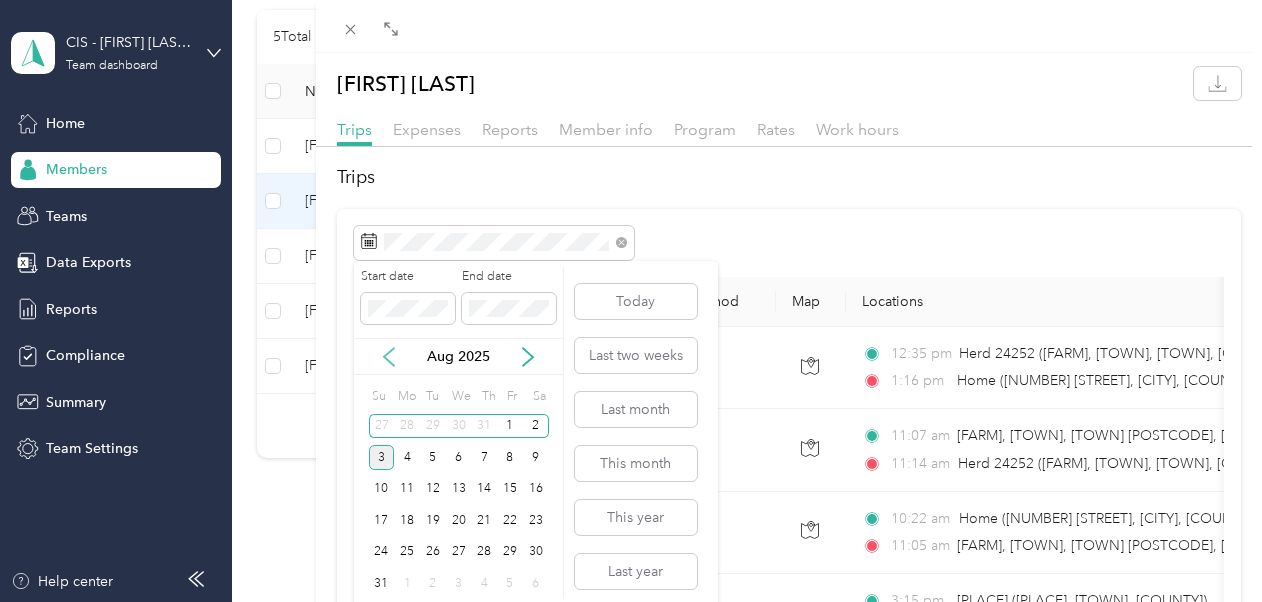 click 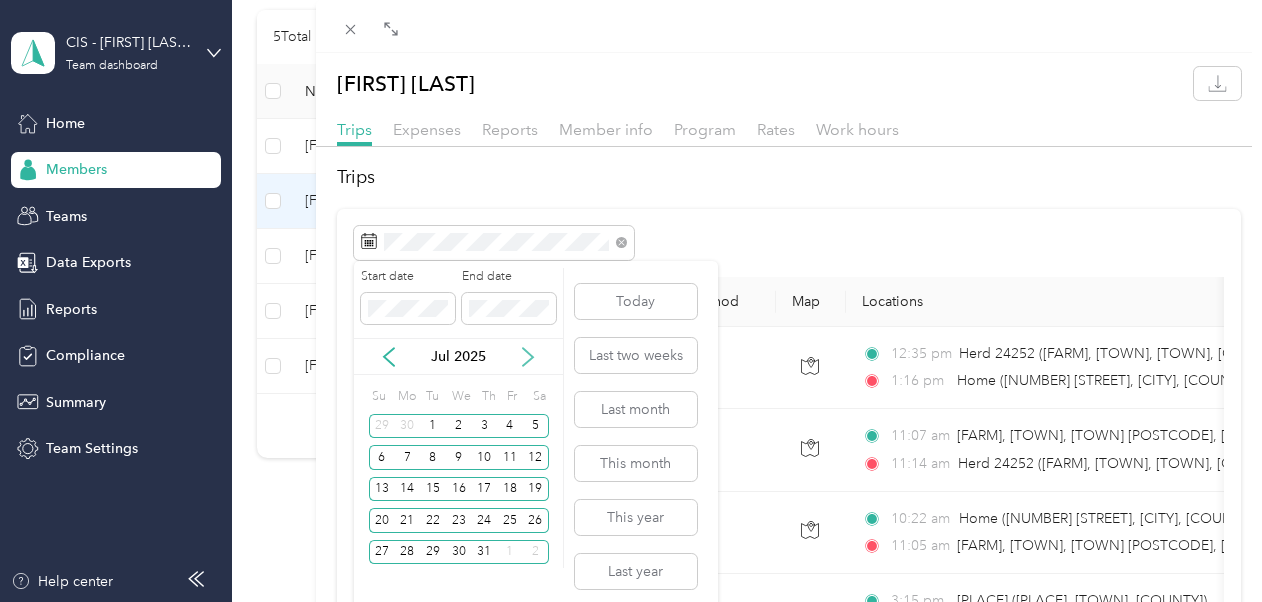click 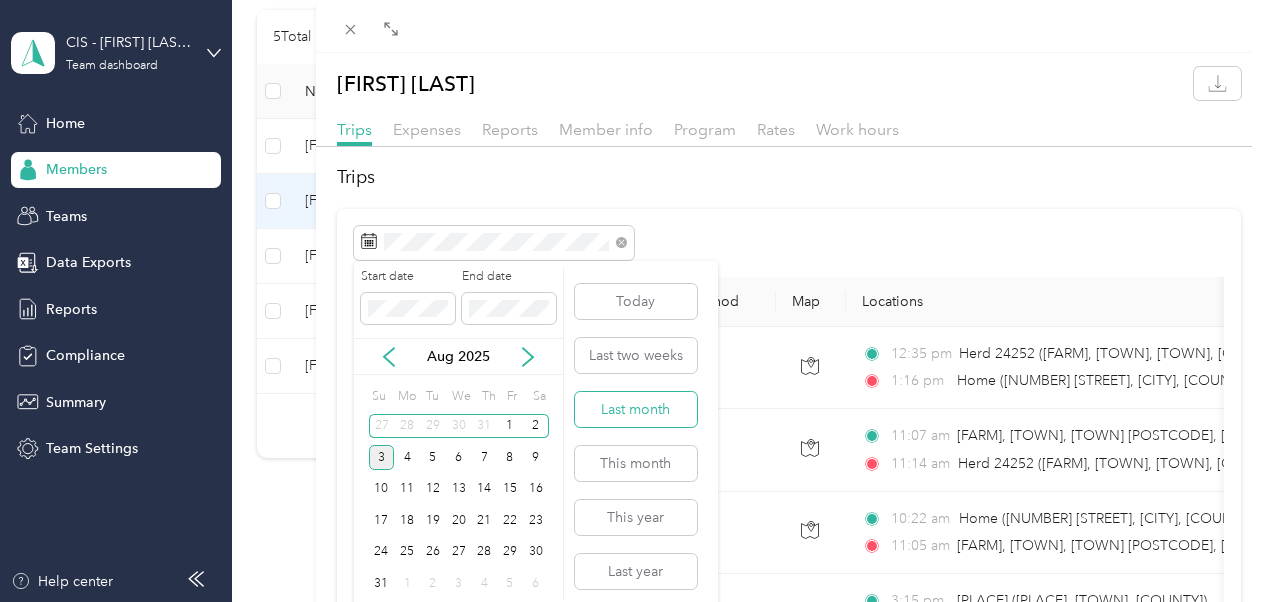 click on "Last month" at bounding box center (636, 409) 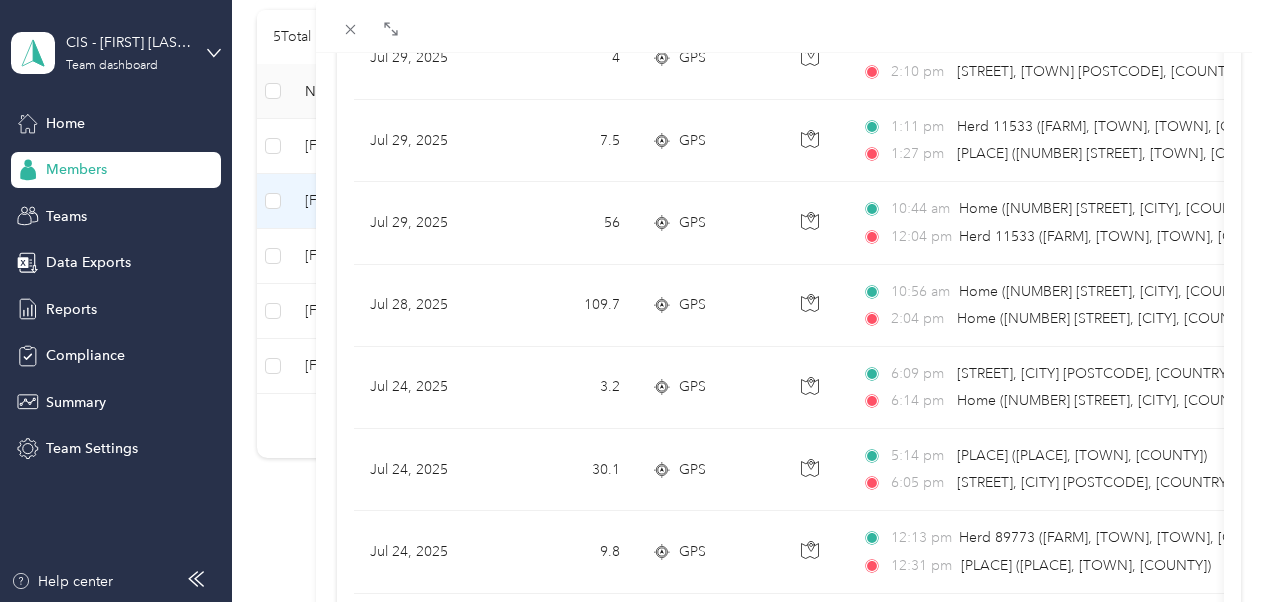 scroll, scrollTop: 671, scrollLeft: 0, axis: vertical 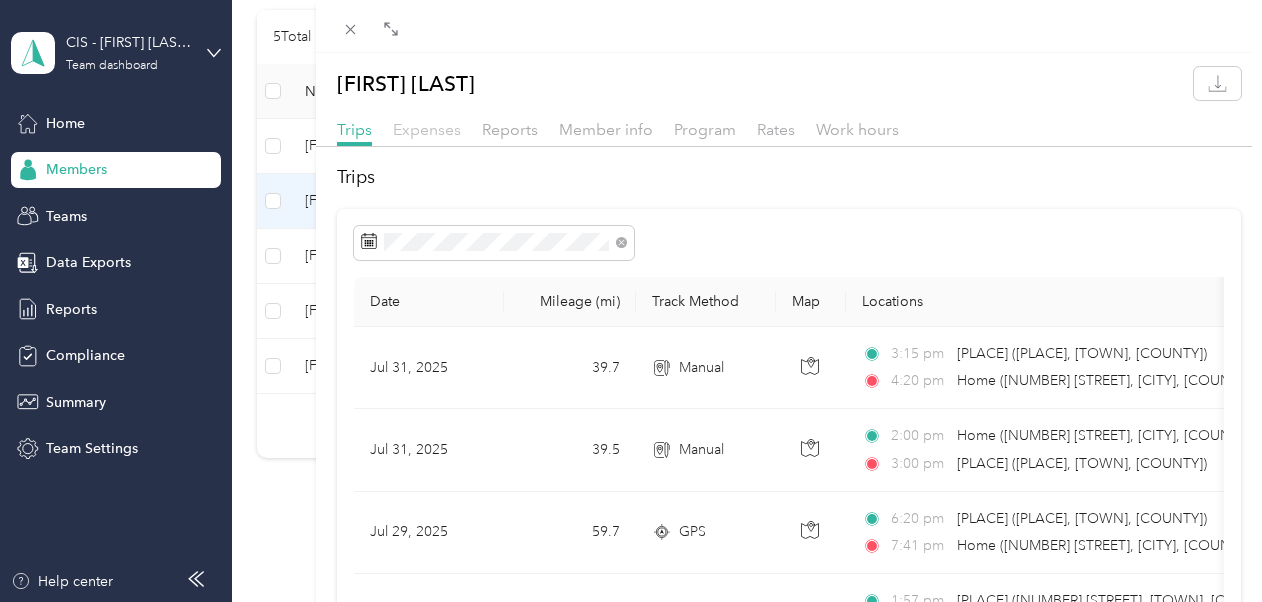 click on "Expenses" at bounding box center (427, 129) 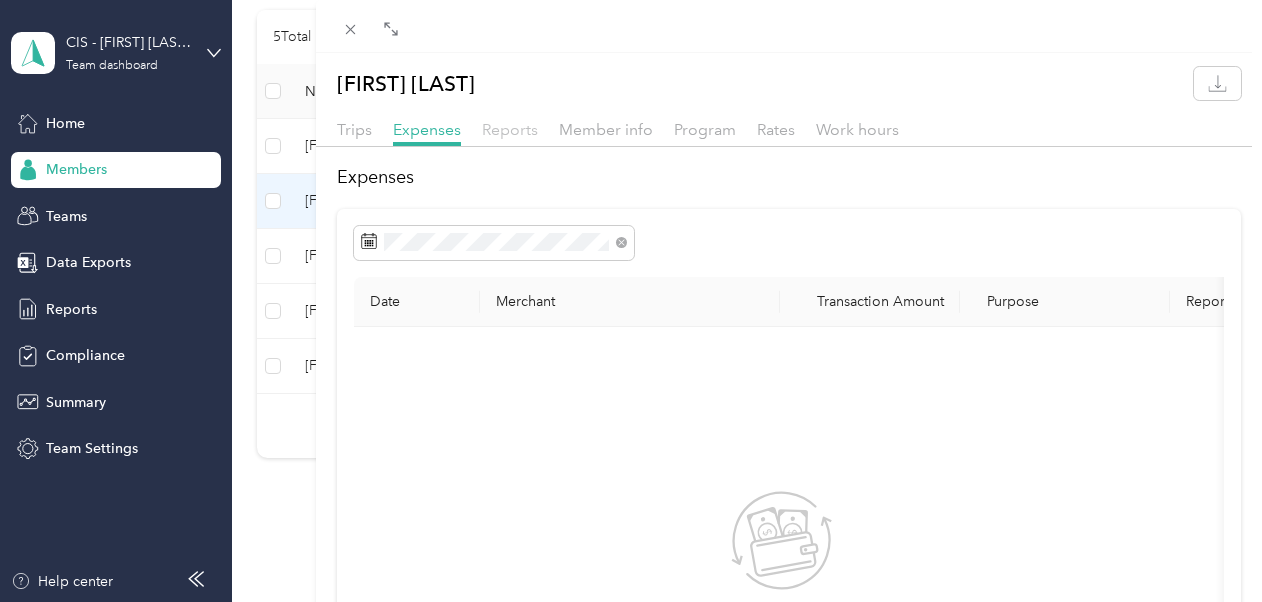 click on "Reports" at bounding box center (510, 129) 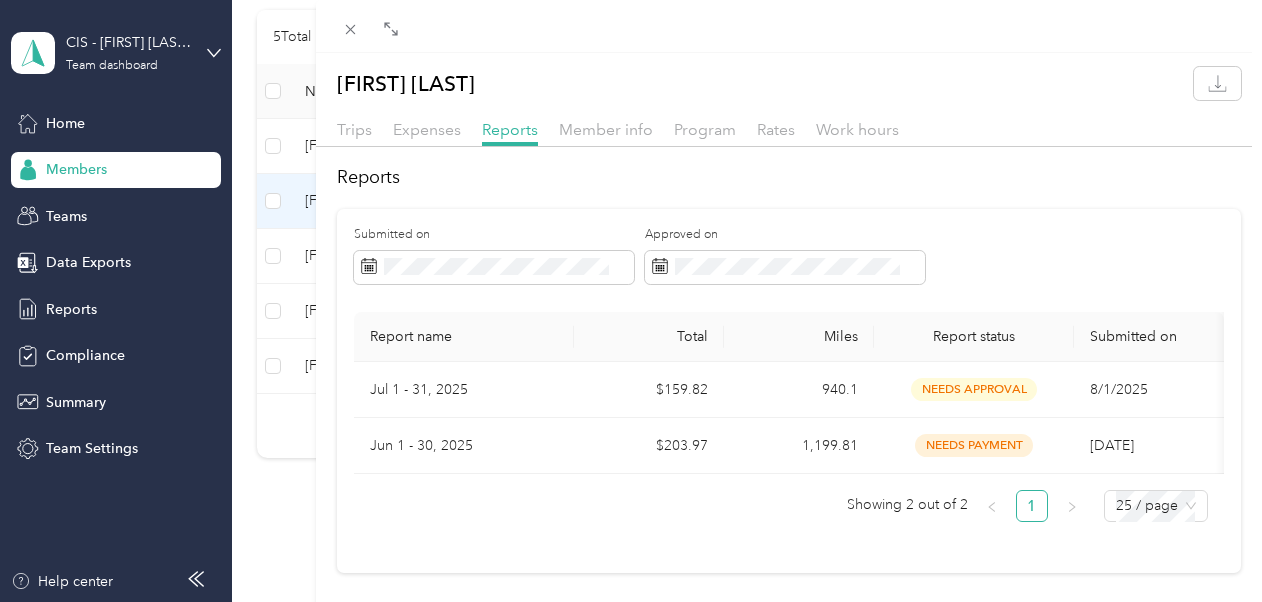click on "Total" at bounding box center [649, 337] 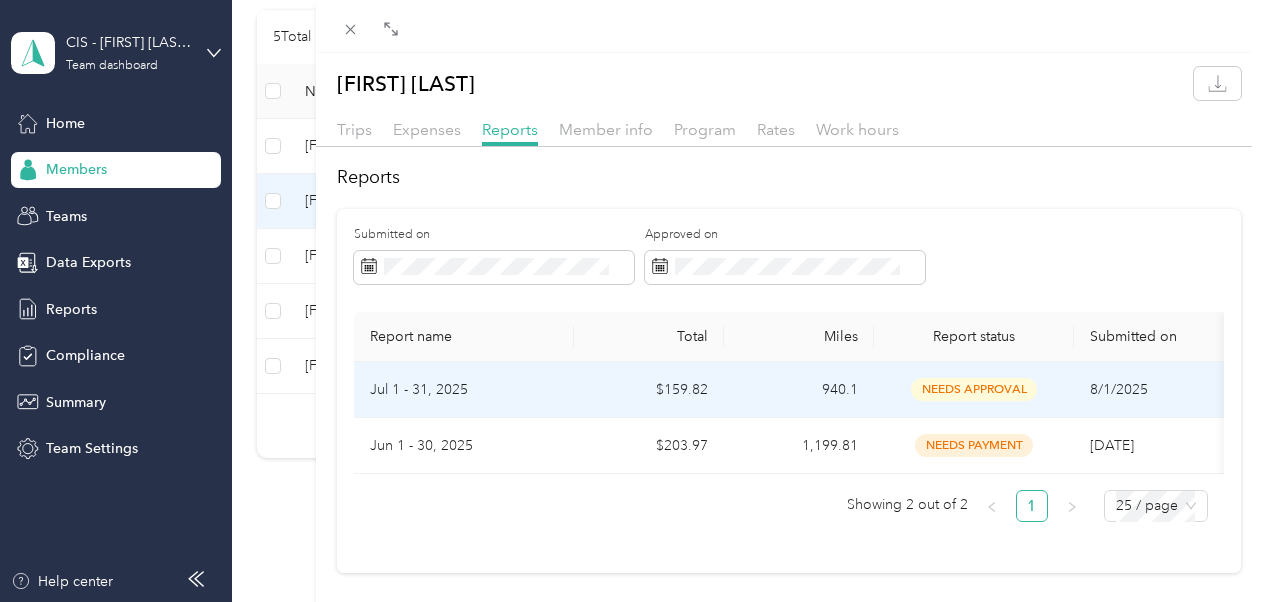 click on "needs approval" at bounding box center [974, 389] 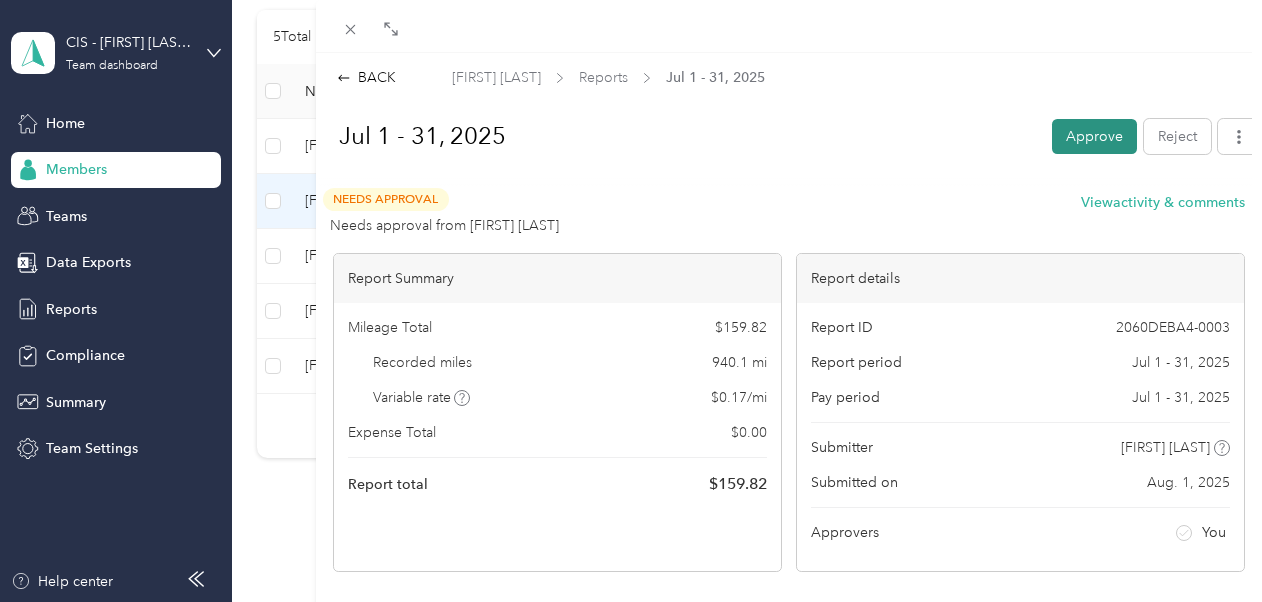 click on "Approve" at bounding box center (1094, 136) 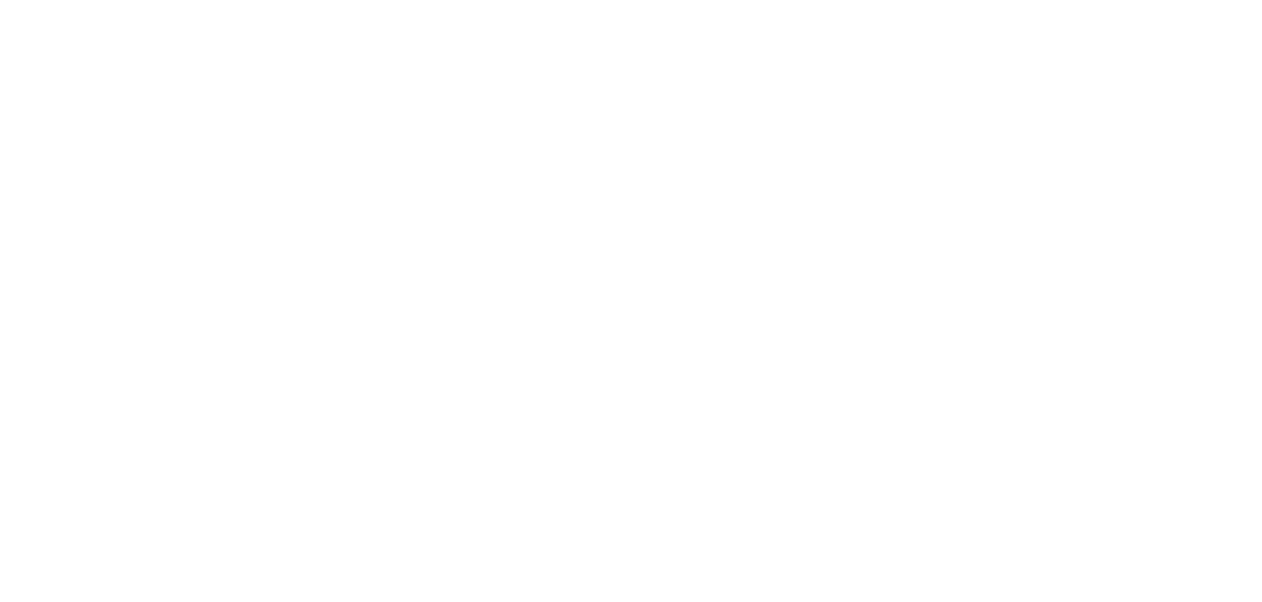 scroll, scrollTop: 0, scrollLeft: 0, axis: both 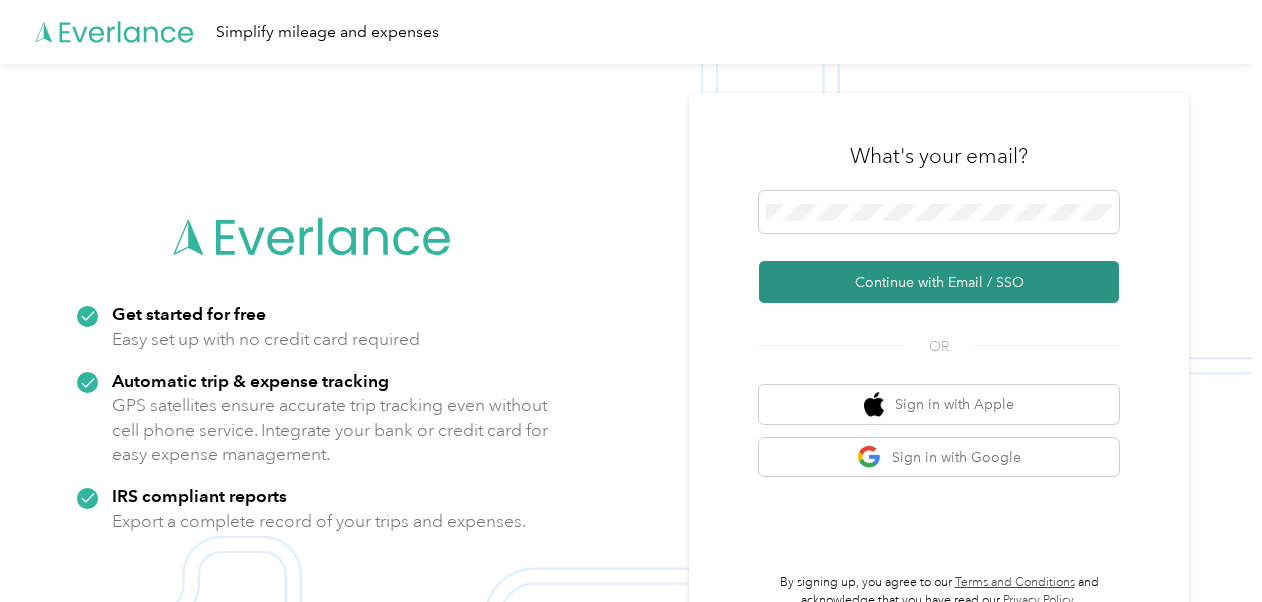 click on "Continue with Email / SSO" at bounding box center (939, 282) 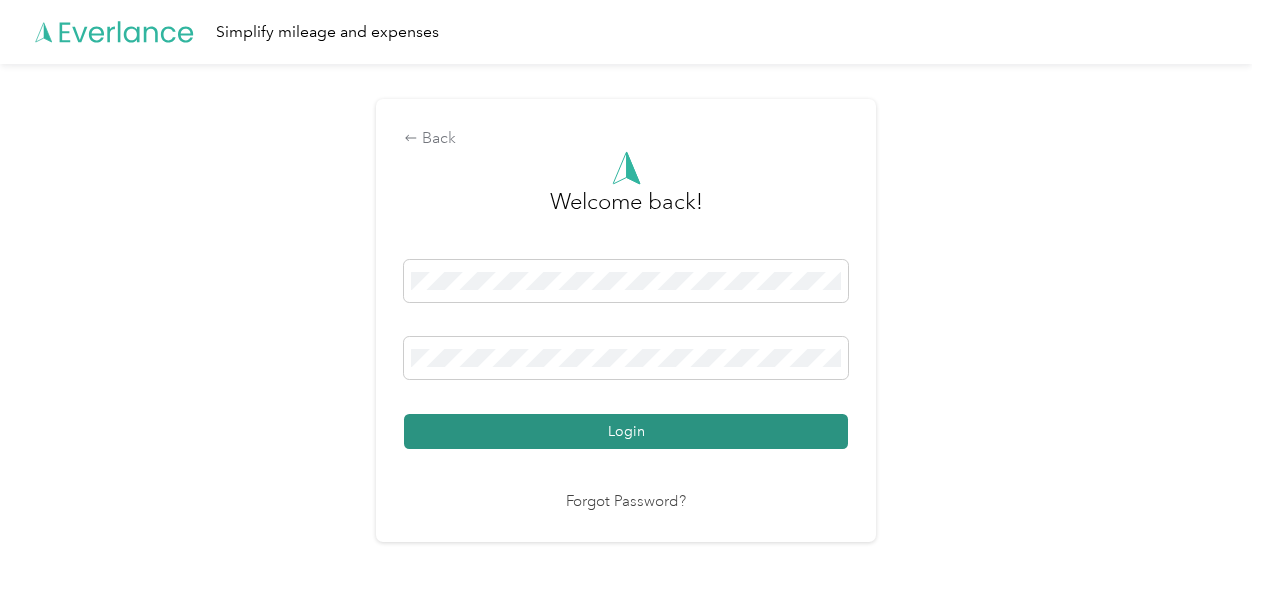 click on "Login" at bounding box center (626, 431) 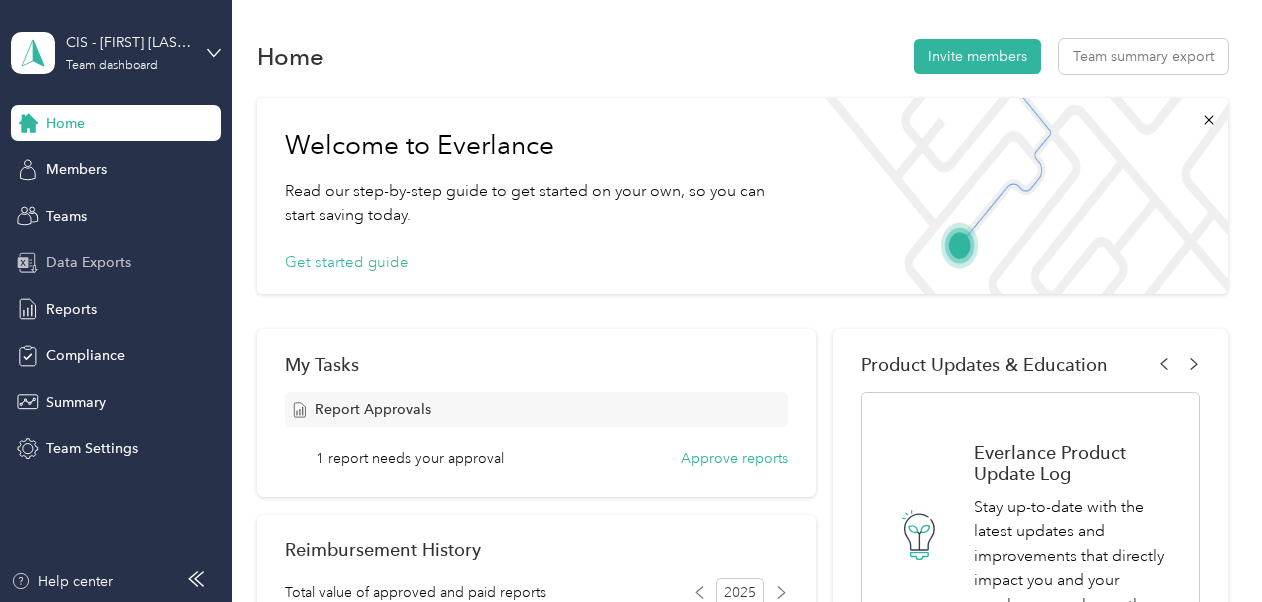 click on "Data Exports" at bounding box center (88, 262) 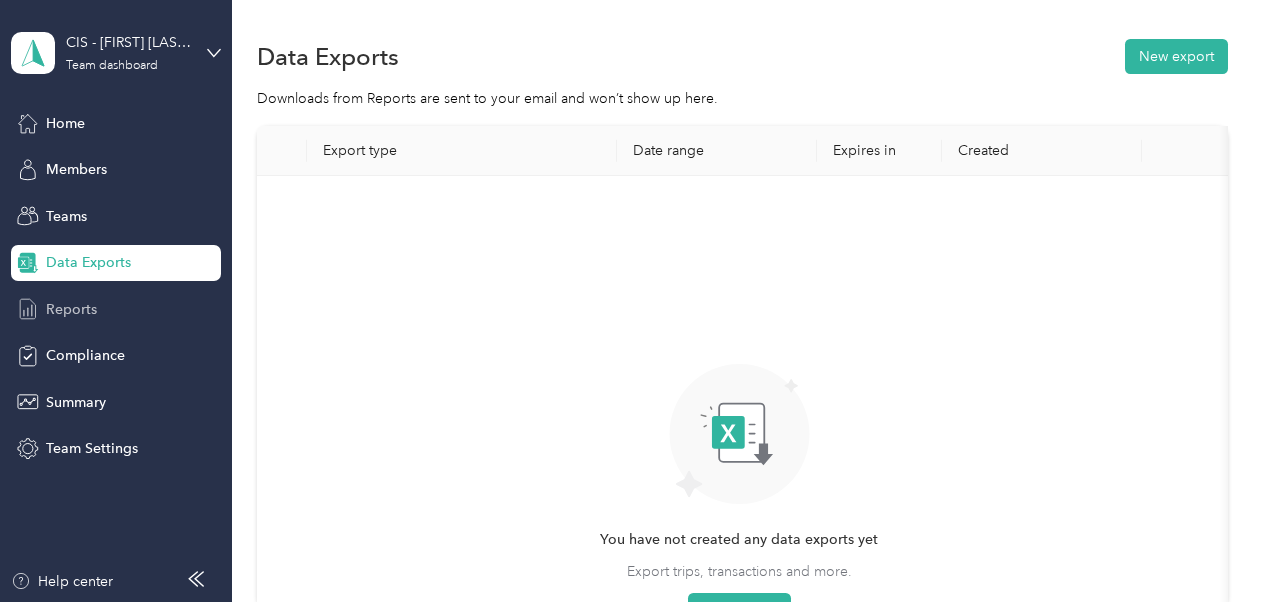 click on "Reports" at bounding box center (71, 309) 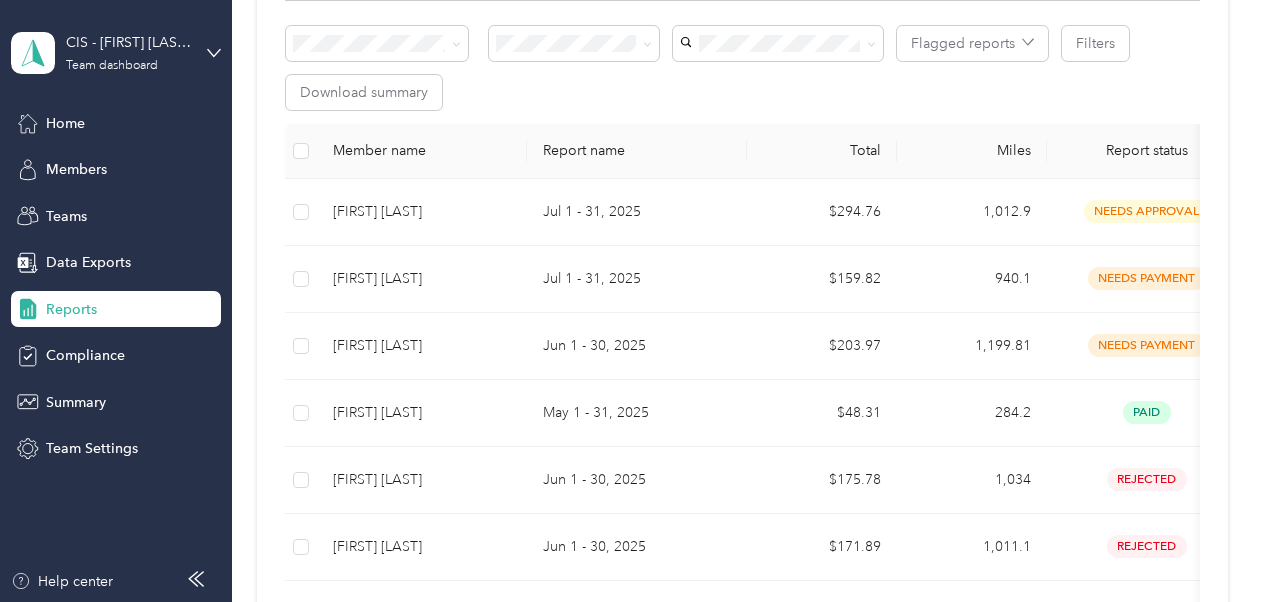 scroll, scrollTop: 360, scrollLeft: 0, axis: vertical 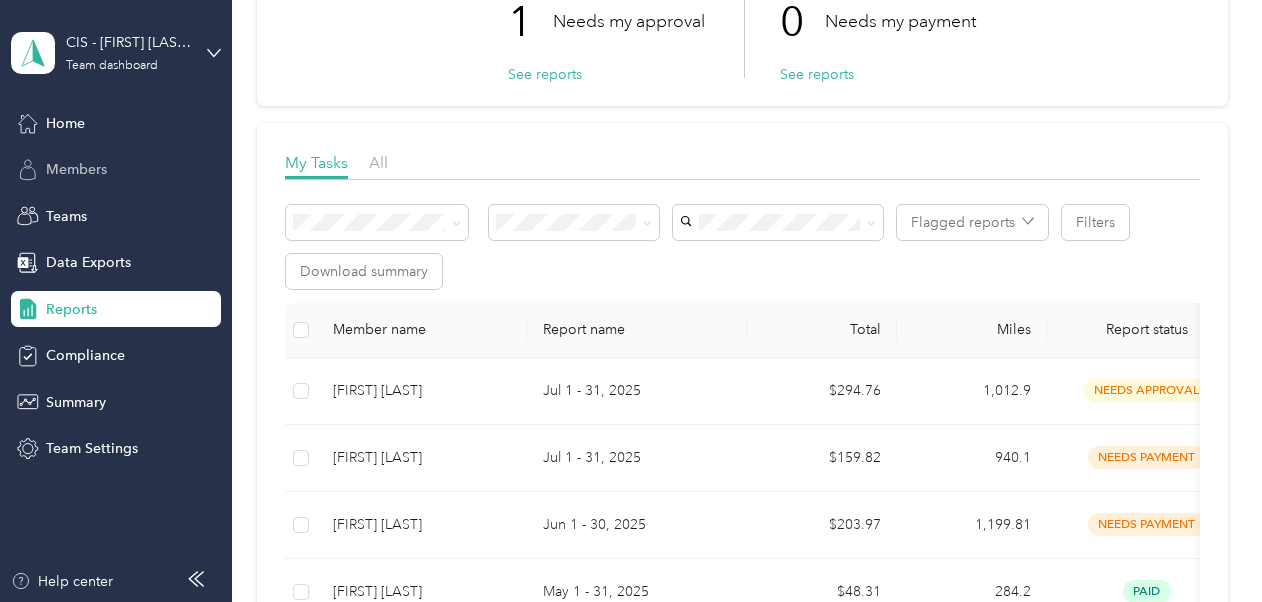 click on "Members" at bounding box center [76, 169] 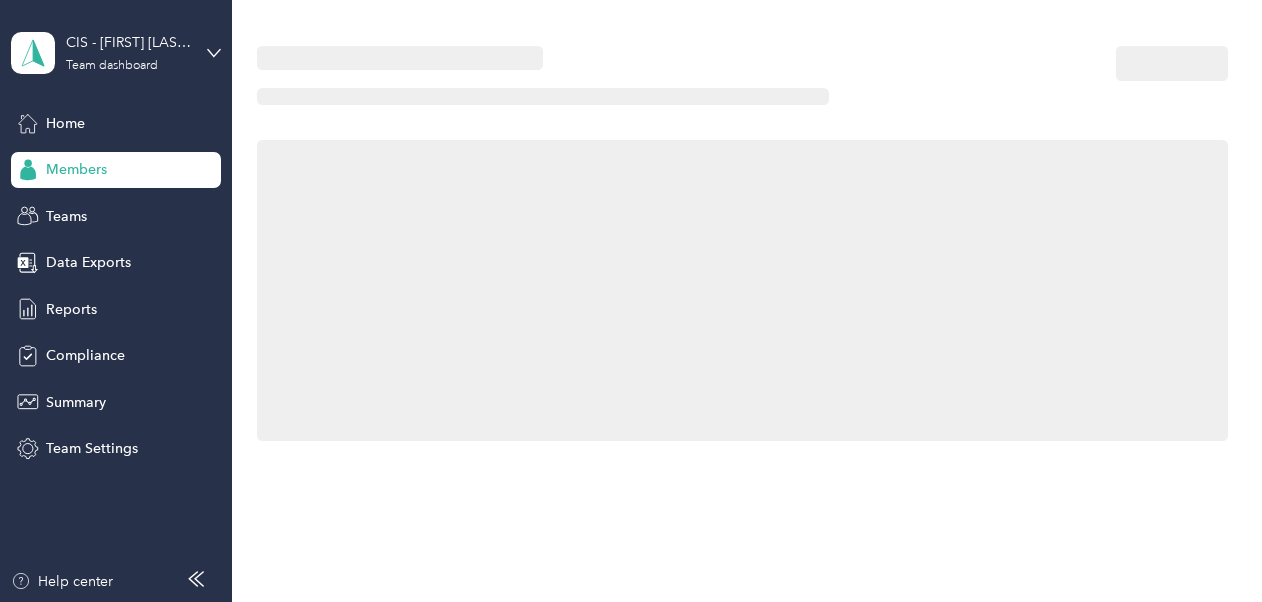 scroll, scrollTop: 0, scrollLeft: 0, axis: both 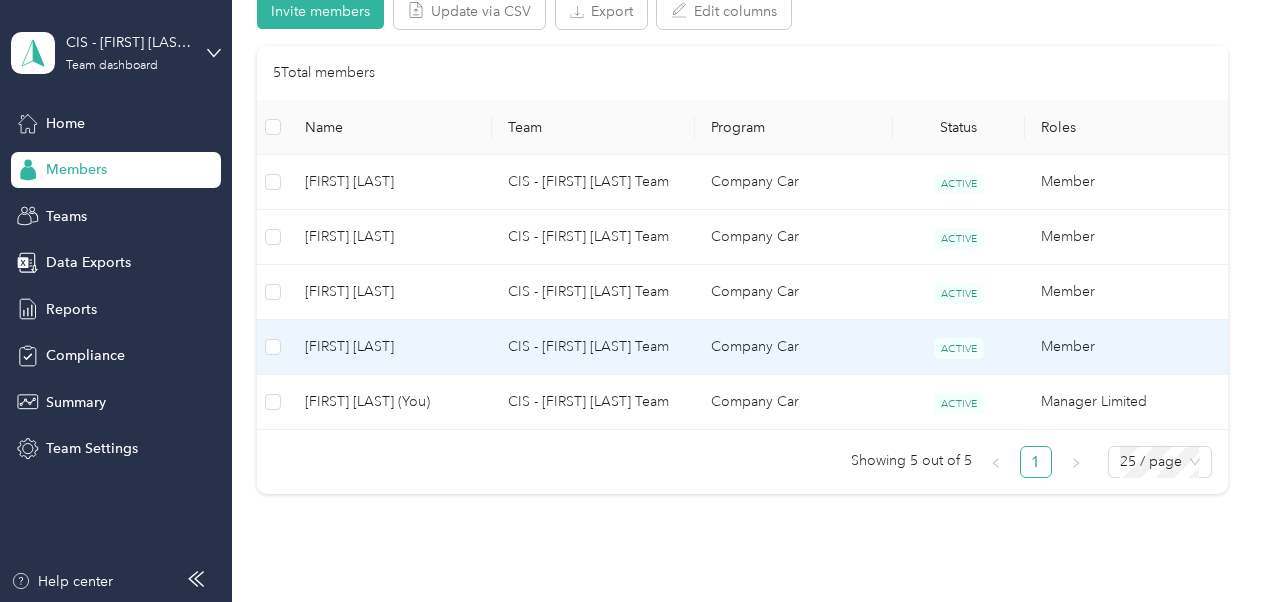 click on "[FIRST] [LAST]" at bounding box center [390, 347] 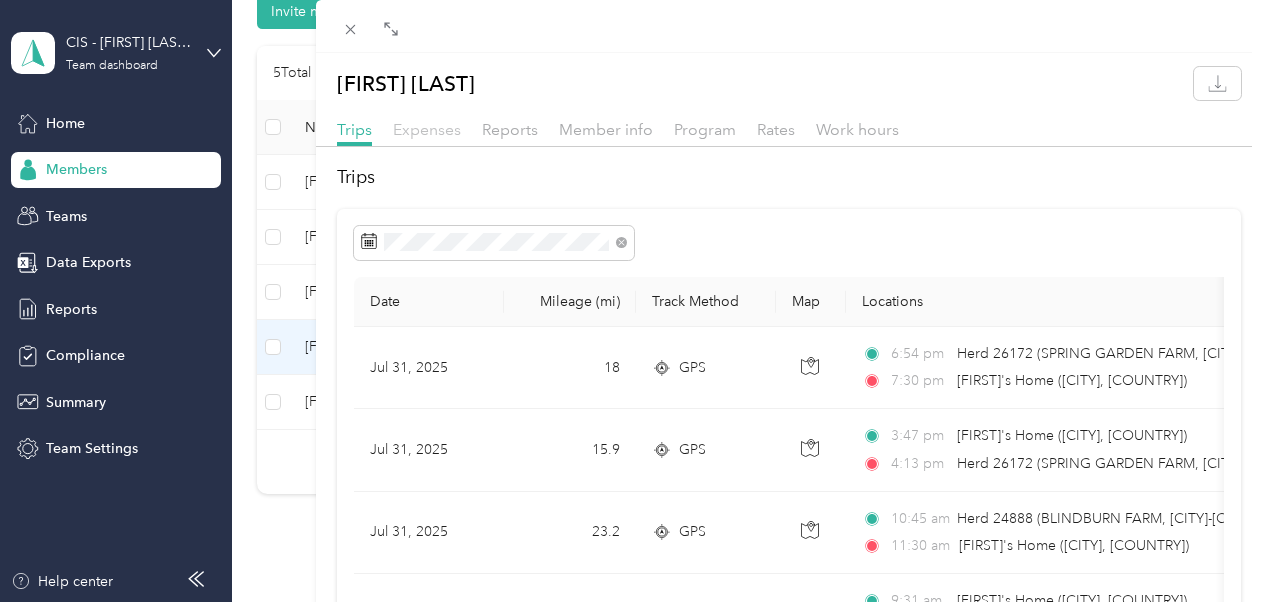 click on "Expenses" at bounding box center [427, 129] 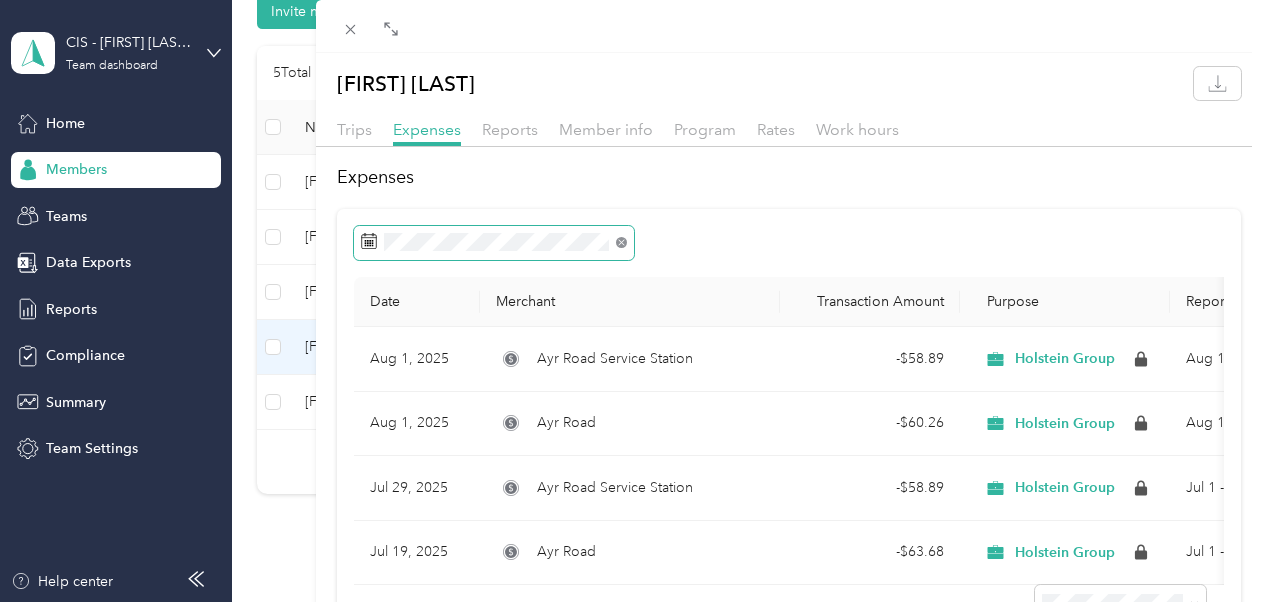 click 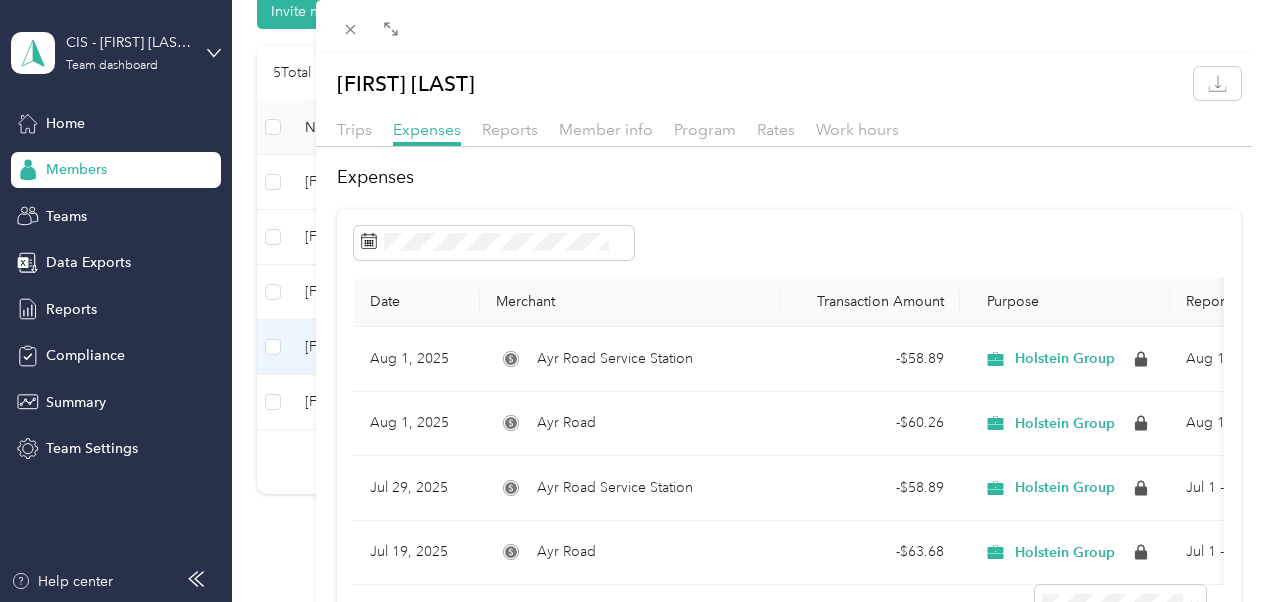 click on "Expenses Date Merchant Transaction Amount Purpose Report           Aug 1, 2025 Ayr Road Service Station -  $58.89 Holstein Group Aug 1 - 31, 2025 Aug 1, 2025 Ayr Road -  $60.26 Holstein Group Aug 1 - 31, 2025 Jul 29, 2025 Ayr Road Service Station -  $58.89 Holstein Group Jul 1 - 31, 2025 Jul 19, 2025 Ayr Road -  $63.68 Holstein Group Jul 1 - 31, 2025" at bounding box center (789, 409) 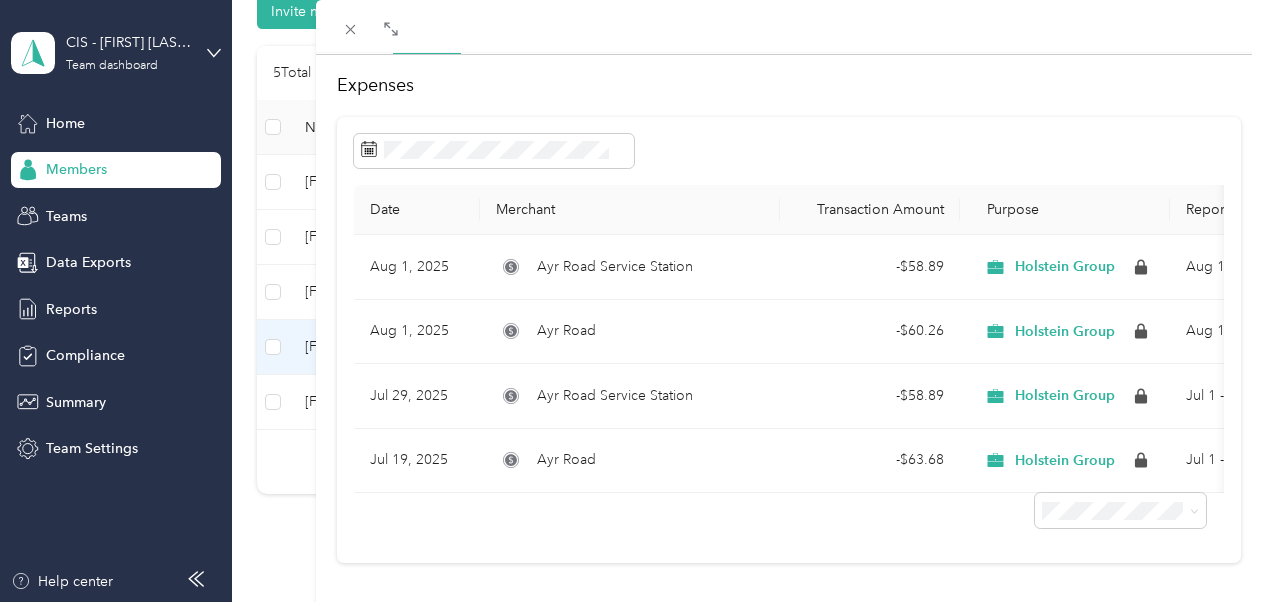 scroll, scrollTop: 133, scrollLeft: 0, axis: vertical 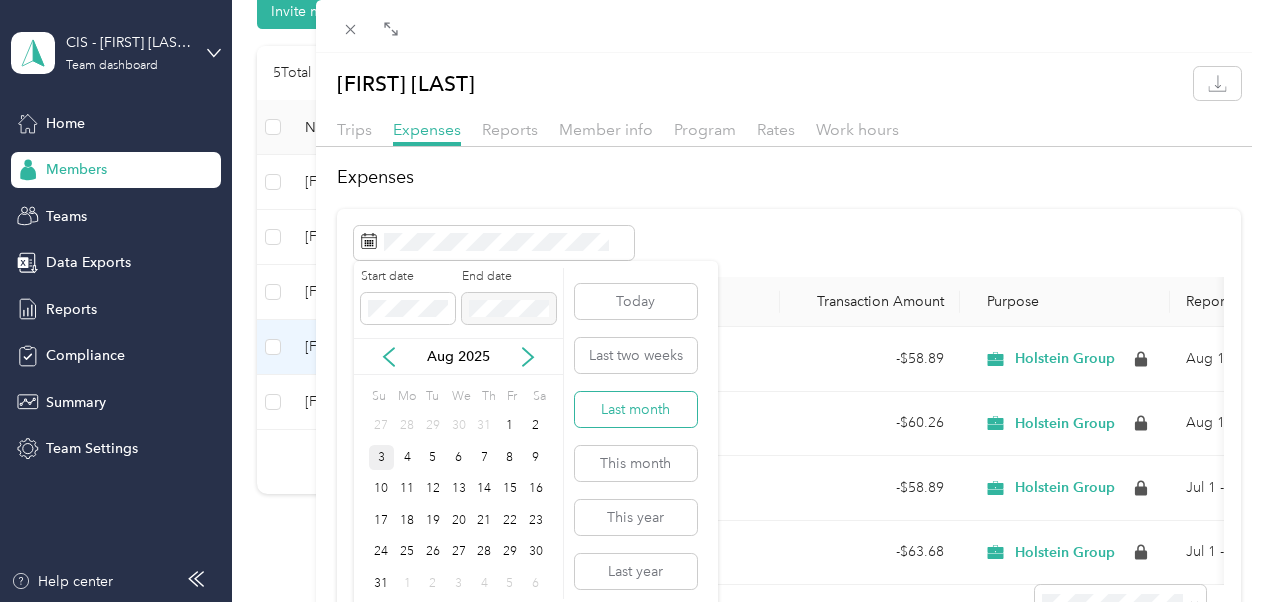 click on "Last month" at bounding box center [636, 409] 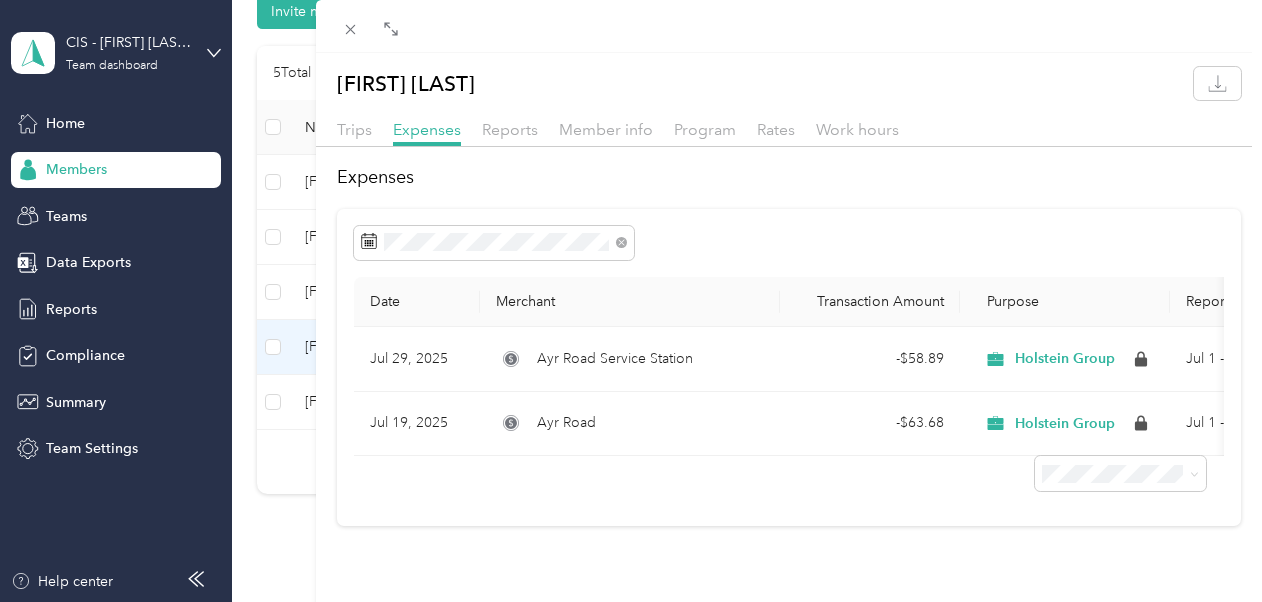 click on "Anne Murdoch Trips Expenses Reports Member info Program Rates Work hours Expenses Date Merchant Transaction Amount Purpose Report           Jul 29, 2025 Ayr Road Service Station -  $58.89 Holstein Group Jul 1 - 31, 2025 Jul 19, 2025 Ayr Road -  $63.68 Holstein Group Jul 1 - 31, 2025" at bounding box center (631, 301) 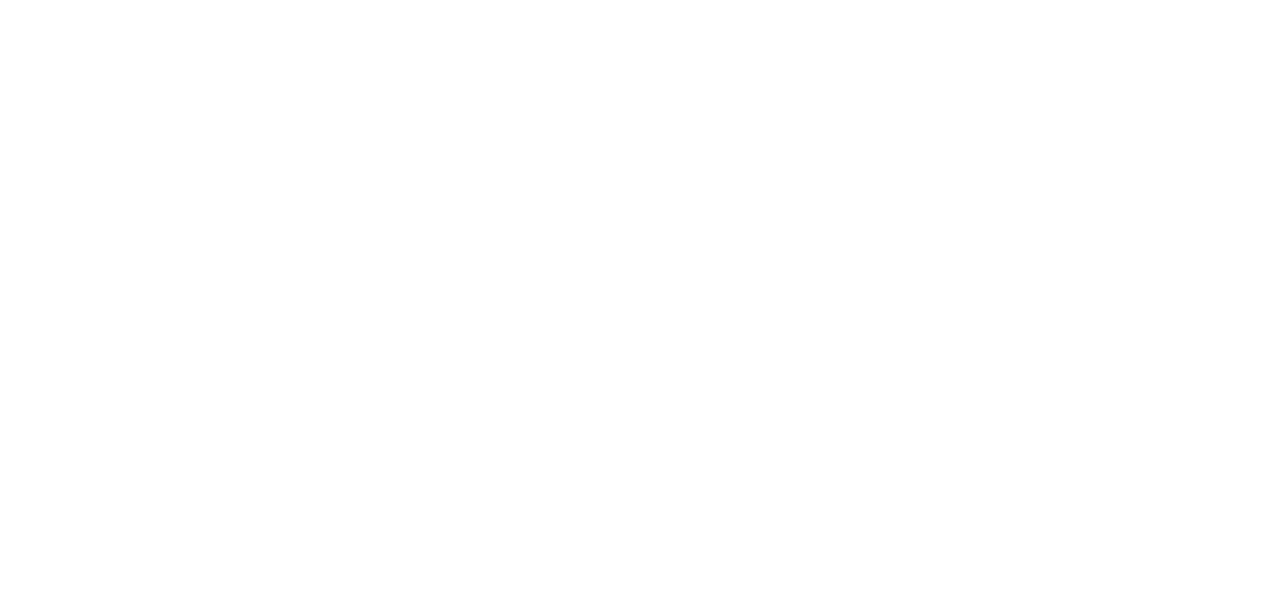 scroll, scrollTop: 0, scrollLeft: 0, axis: both 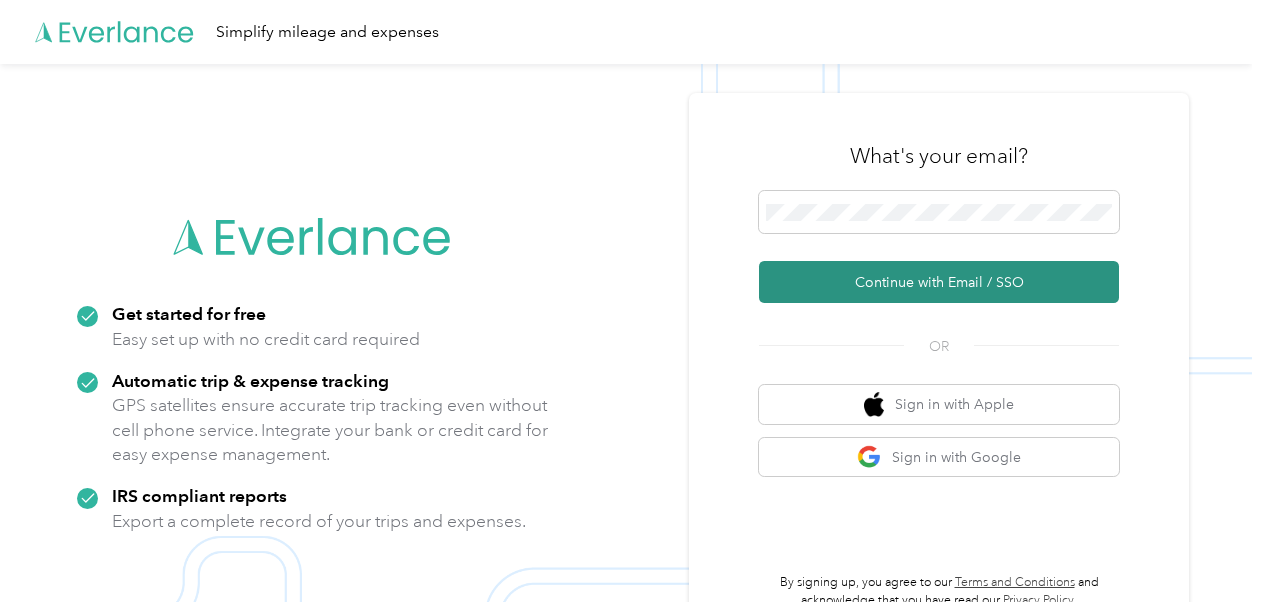 click on "Continue with Email / SSO" at bounding box center [939, 282] 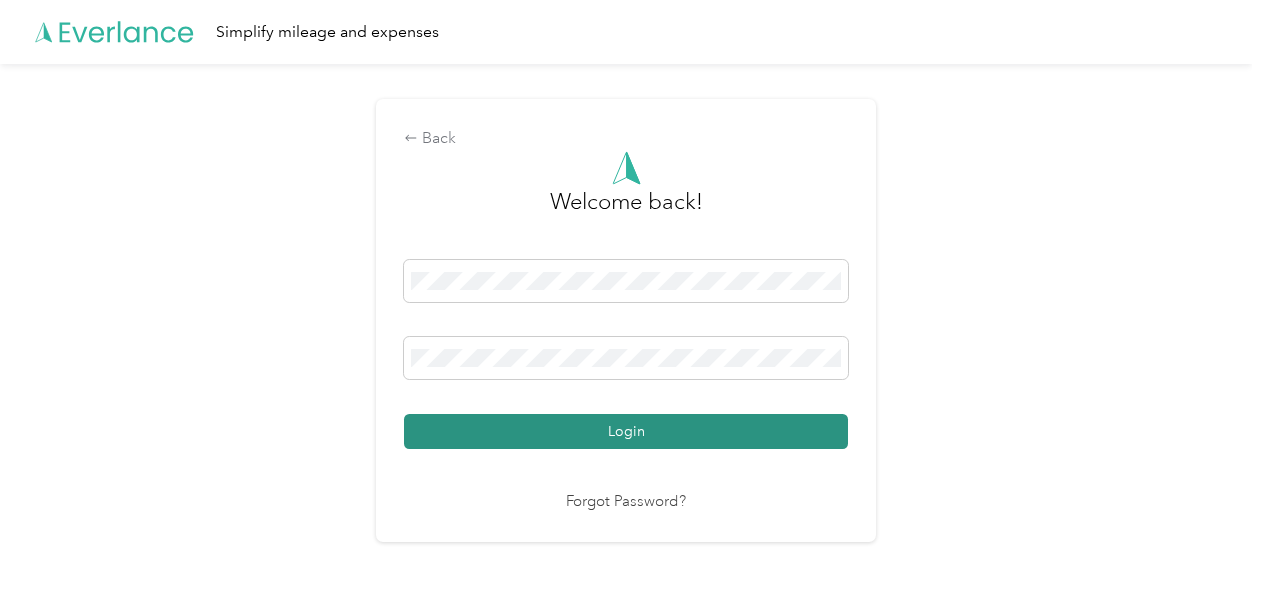click on "Login" at bounding box center [626, 431] 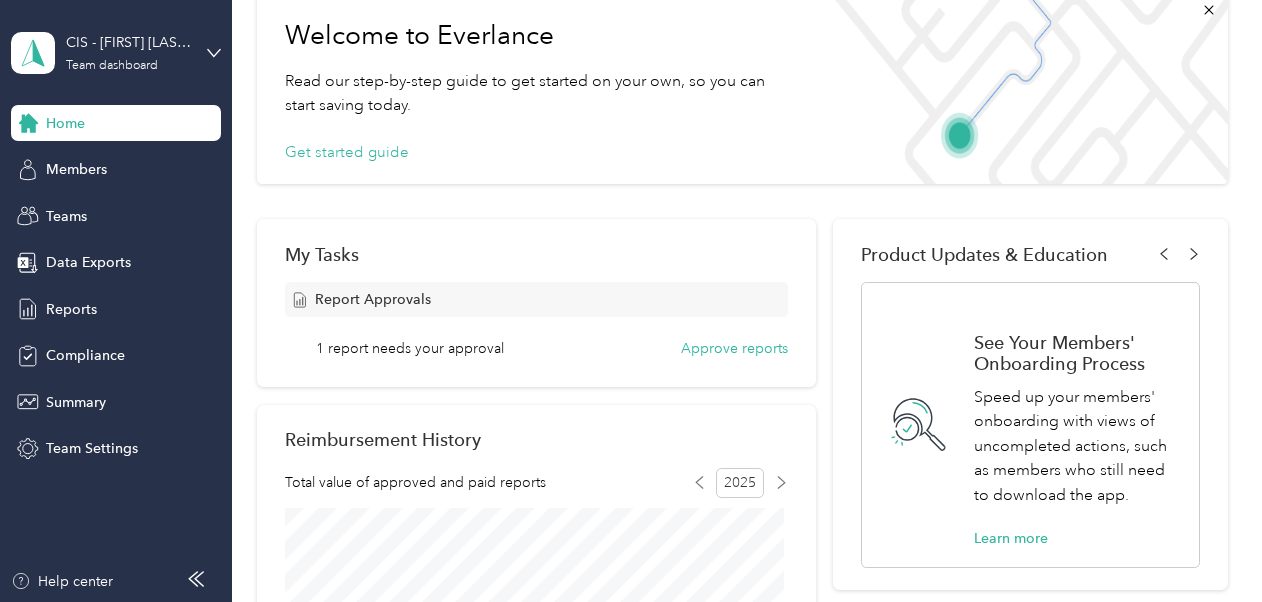 scroll, scrollTop: 71, scrollLeft: 0, axis: vertical 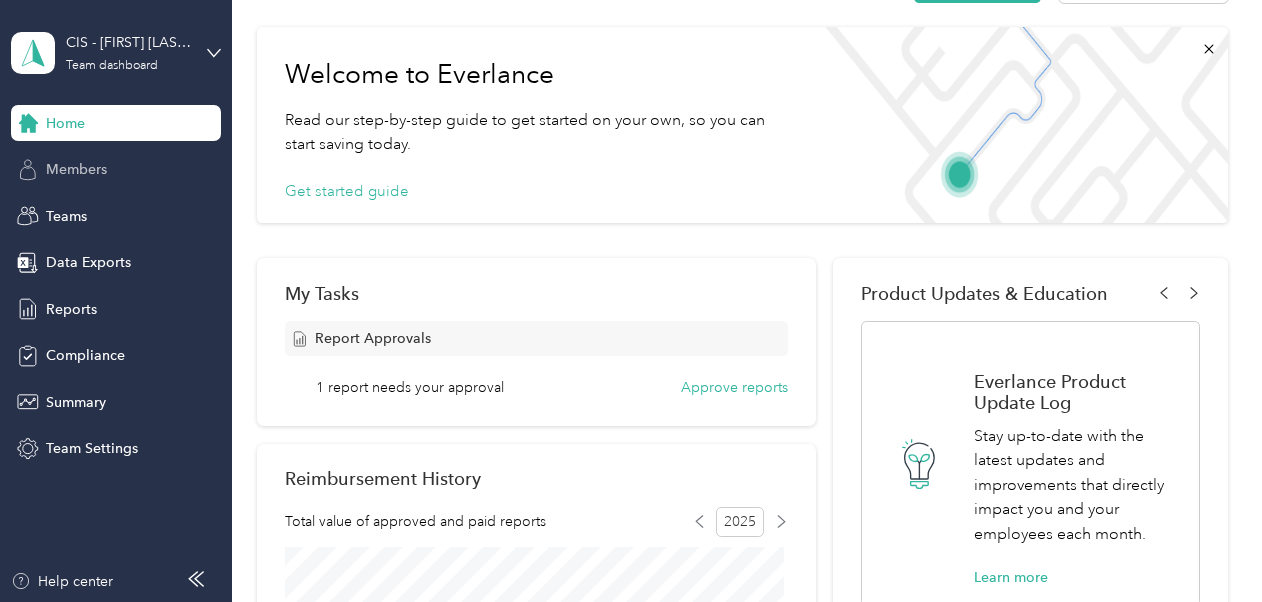 click on "Members" at bounding box center (76, 169) 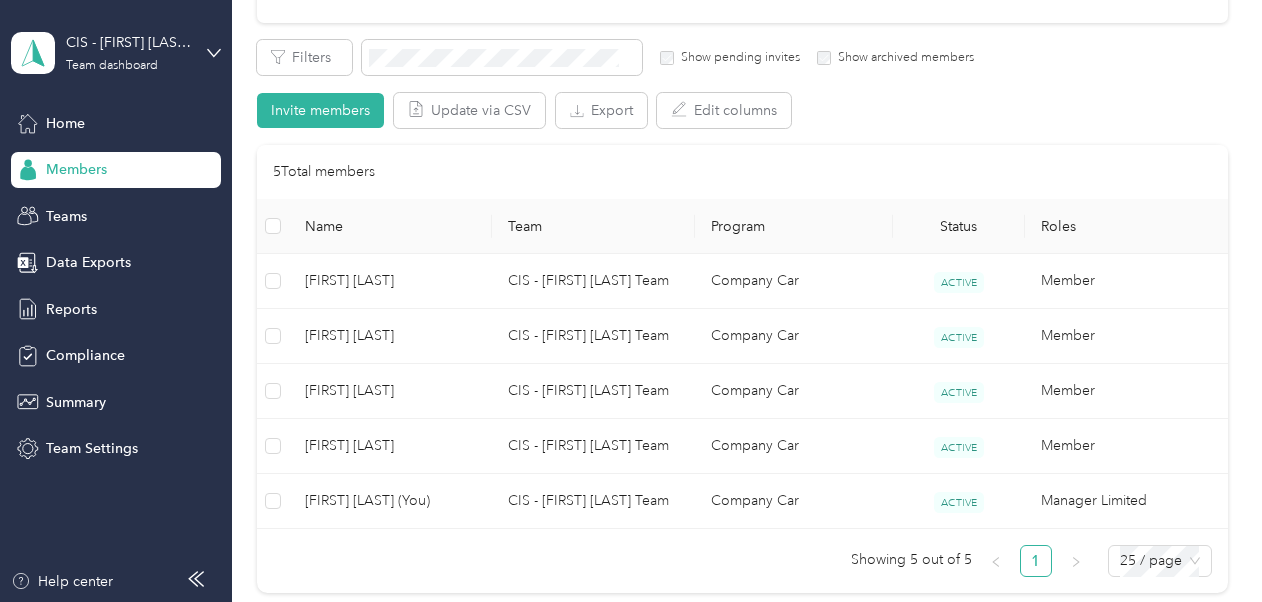 scroll, scrollTop: 352, scrollLeft: 0, axis: vertical 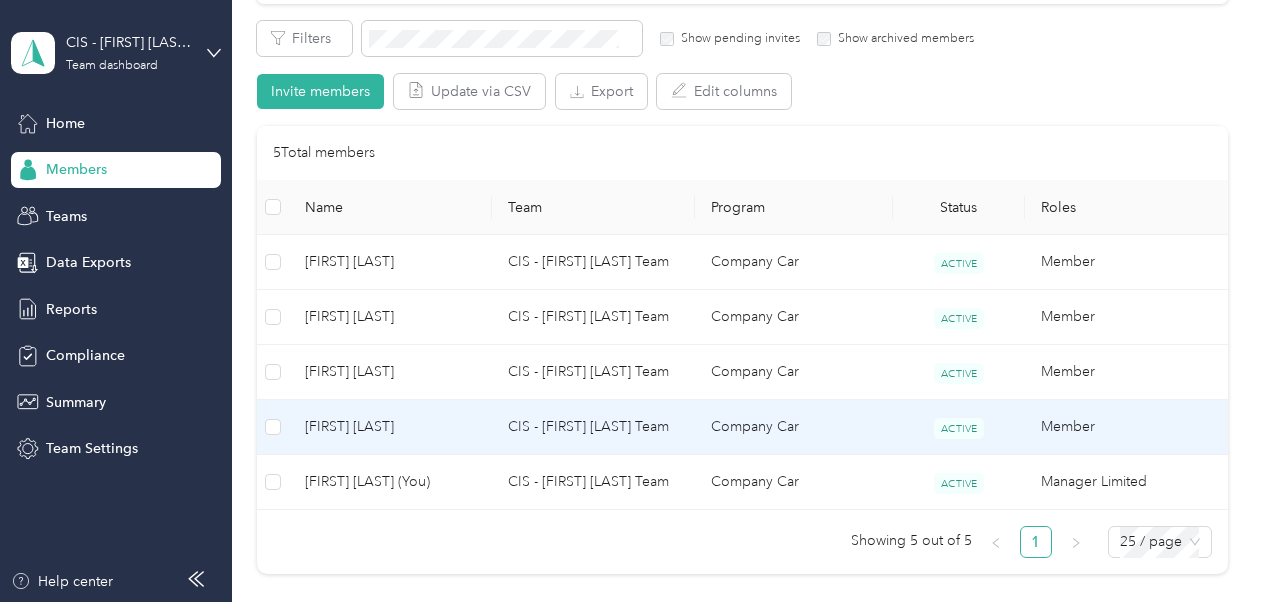 click on "[FIRST] [LAST]" at bounding box center (390, 427) 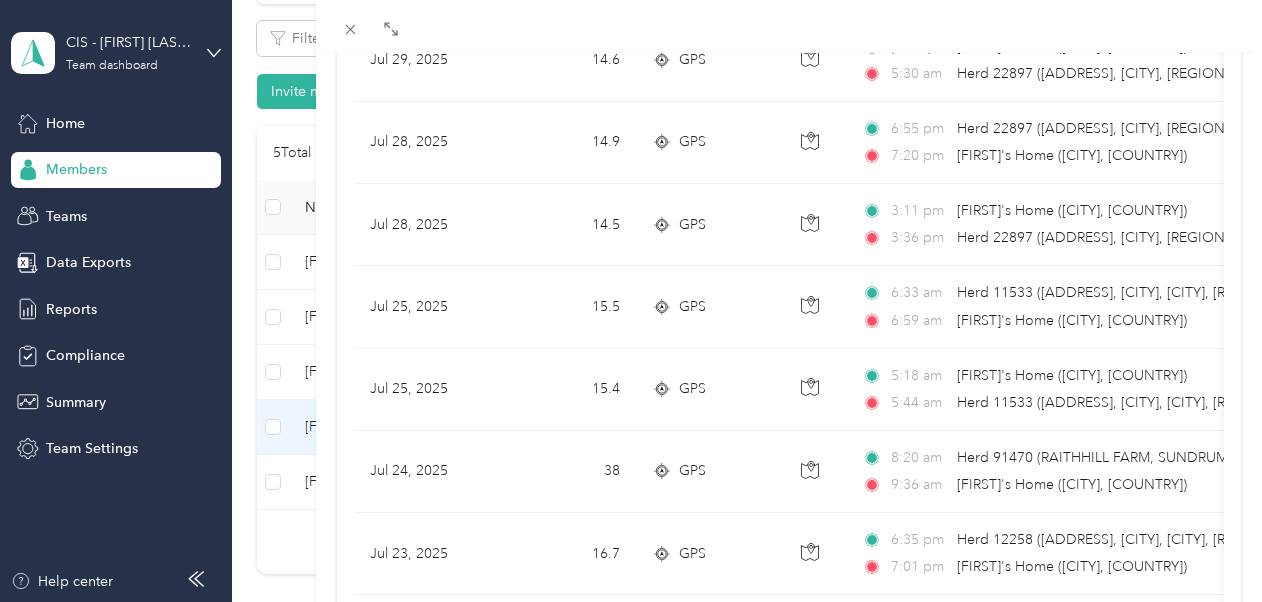 scroll, scrollTop: 1155, scrollLeft: 0, axis: vertical 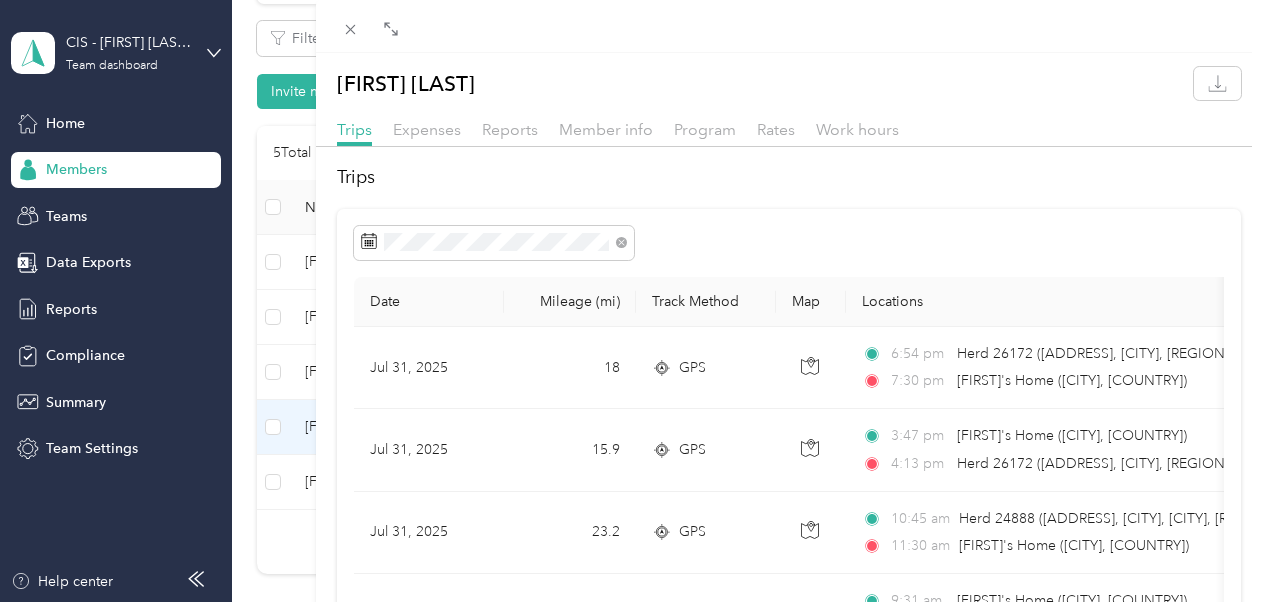 click on "Anne Murdoch Trips Expenses Reports Member info Program Rates Work hours Trips Date Mileage (mi) Track Method Map Locations Mileage value Purpose               Jul 31, 2025 18 GPS 6:54 pm Herd 26172 (SPRING GARDEN FARM, MAYBOLE, AYRSHIRE) 7:30 pm Anne's Home (Dalmellington, Scotland) $3.06 Holstein Group Jul 31, 2025 15.9 GPS 3:47 pm Anne's Home (Dalmellington, Scotland) 4:13 pm Herd 26172 (SPRING GARDEN FARM, MAYBOLE, AYRSHIRE) $2.70 Holstein Group Jul 31, 2025 23.2 GPS 10:45 am Herd 24888 (BLINDBURN FARM, SORN-MAUCHLINE, AYRSHIRE) 11:30 am Anne's Home (Dalmellington, Scotland) $3.94 Holstein Group Jul 31, 2025 20.2 GPS 9:31 am Anne's Home (Dalmellington, Scotland) 10:02 am Herd 24888 (BLINDBURN FARM, SORN-MAUCHLINE, AYRSHIRE) $3.43 Holstein Group Jul 30, 2025 51.3 GPS 11:27 am Anne's Home (Dalmellington, Scotland) 12:59 pm Anne's Home (Dalmellington, Scotland) $8.72 Holstein Group Jul 30, 2025 20.4 GPS 8:51 am Herd 15967 (DALHOWAN, CROSSHILL, MAYBOLE, AYRSHIRE) 9:32 am $3.47 Holstein Group 10.4 GPS" at bounding box center [631, 301] 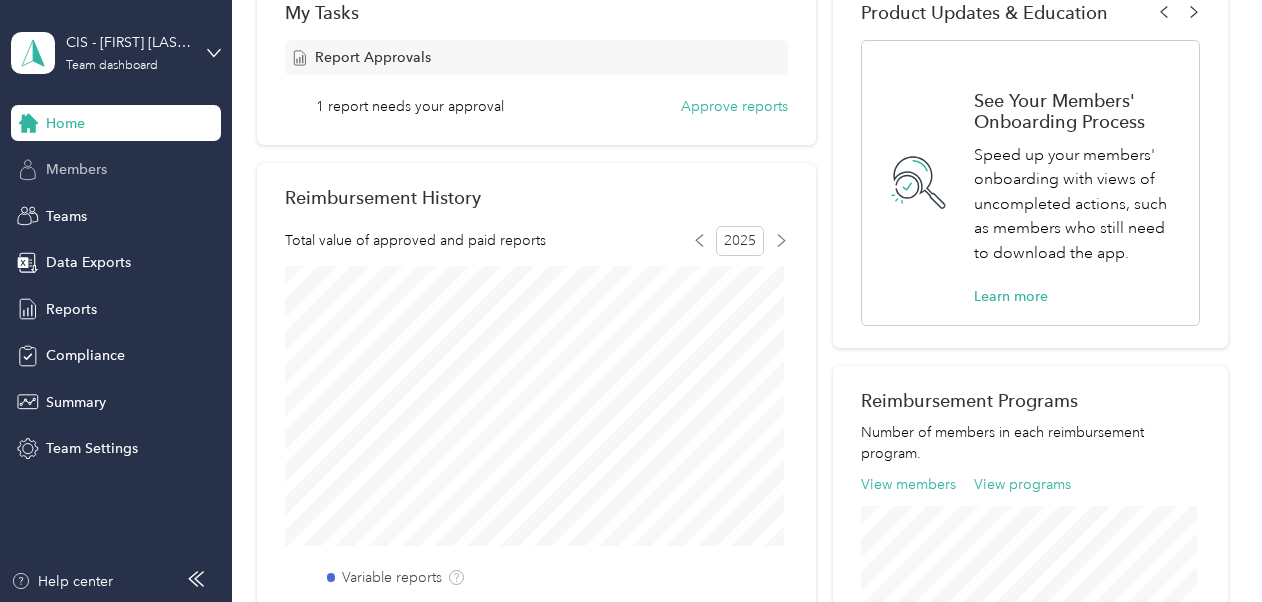 click on "Members" at bounding box center [76, 169] 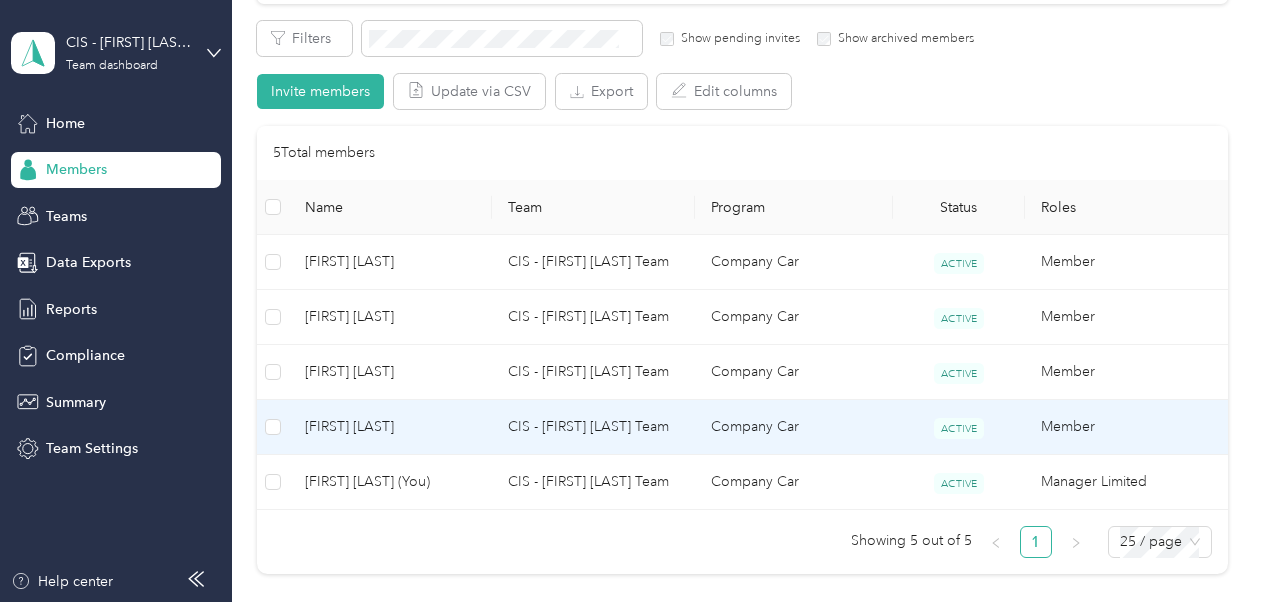 click on "[FIRST] [LAST]" at bounding box center (390, 427) 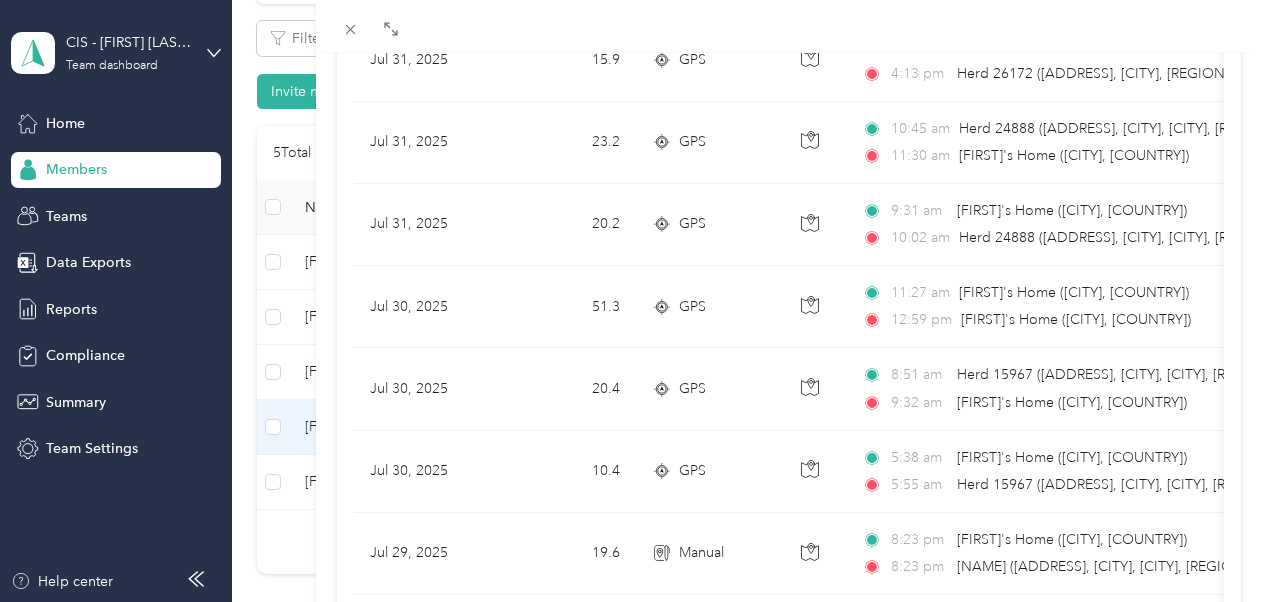 scroll, scrollTop: 412, scrollLeft: 0, axis: vertical 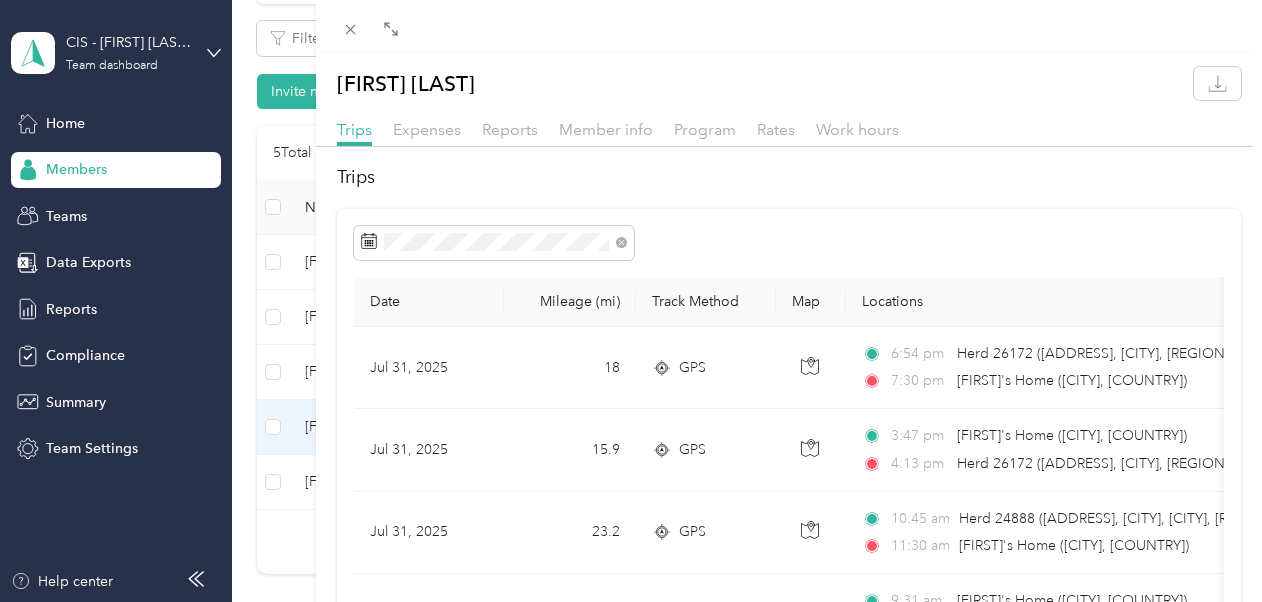 click on "Anne Murdoch Trips Expenses Reports Member info Program Rates Work hours Trips Date Mileage (mi) Track Method Map Locations Mileage value Purpose               Jul 31, 2025 18 GPS 6:54 pm Herd 26172 (SPRING GARDEN FARM, MAYBOLE, AYRSHIRE) 7:30 pm Anne's Home (Dalmellington, Scotland) $3.06 Holstein Group Jul 31, 2025 15.9 GPS 3:47 pm Anne's Home (Dalmellington, Scotland) 4:13 pm Herd 26172 (SPRING GARDEN FARM, MAYBOLE, AYRSHIRE) $2.70 Holstein Group Jul 31, 2025 23.2 GPS 10:45 am Herd 24888 (BLINDBURN FARM, SORN-MAUCHLINE, AYRSHIRE) 11:30 am Anne's Home (Dalmellington, Scotland) $3.94 Holstein Group Jul 31, 2025 20.2 GPS 9:31 am Anne's Home (Dalmellington, Scotland) 10:02 am Herd 24888 (BLINDBURN FARM, SORN-MAUCHLINE, AYRSHIRE) $3.43 Holstein Group Jul 30, 2025 51.3 GPS 11:27 am Anne's Home (Dalmellington, Scotland) 12:59 pm Anne's Home (Dalmellington, Scotland) $8.72 Holstein Group Jul 30, 2025 20.4 GPS 8:51 am Herd 15967 (DALHOWAN, CROSSHILL, MAYBOLE, AYRSHIRE) 9:32 am $3.47 Holstein Group 10.4 GPS" at bounding box center [631, 301] 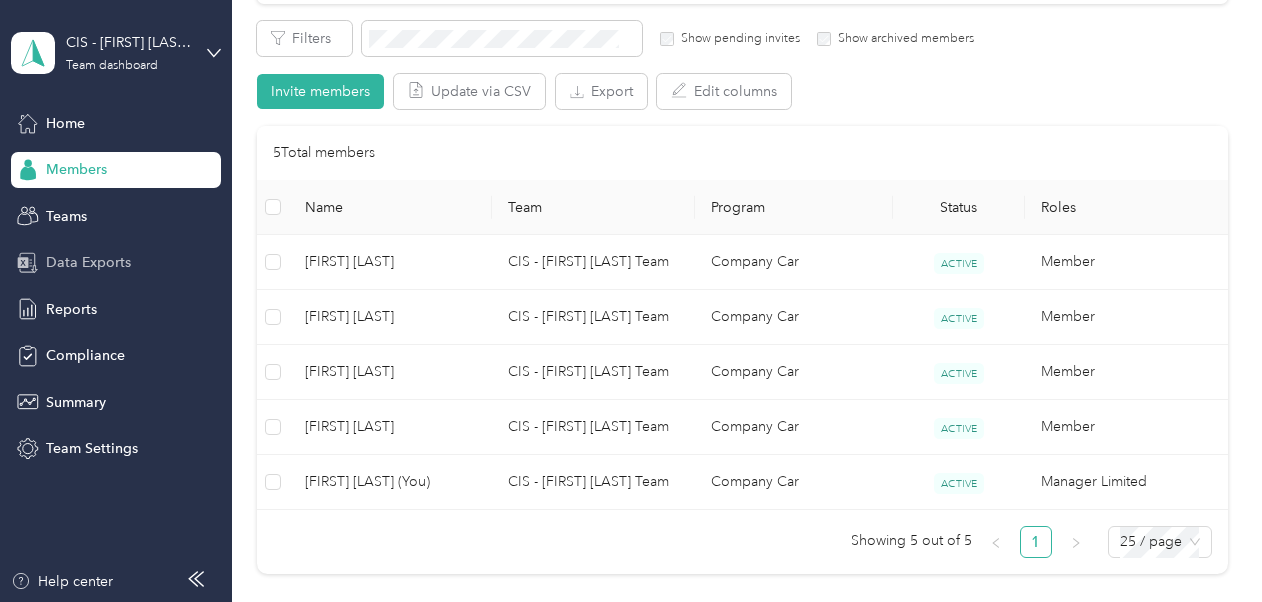 click on "Data Exports" at bounding box center [88, 262] 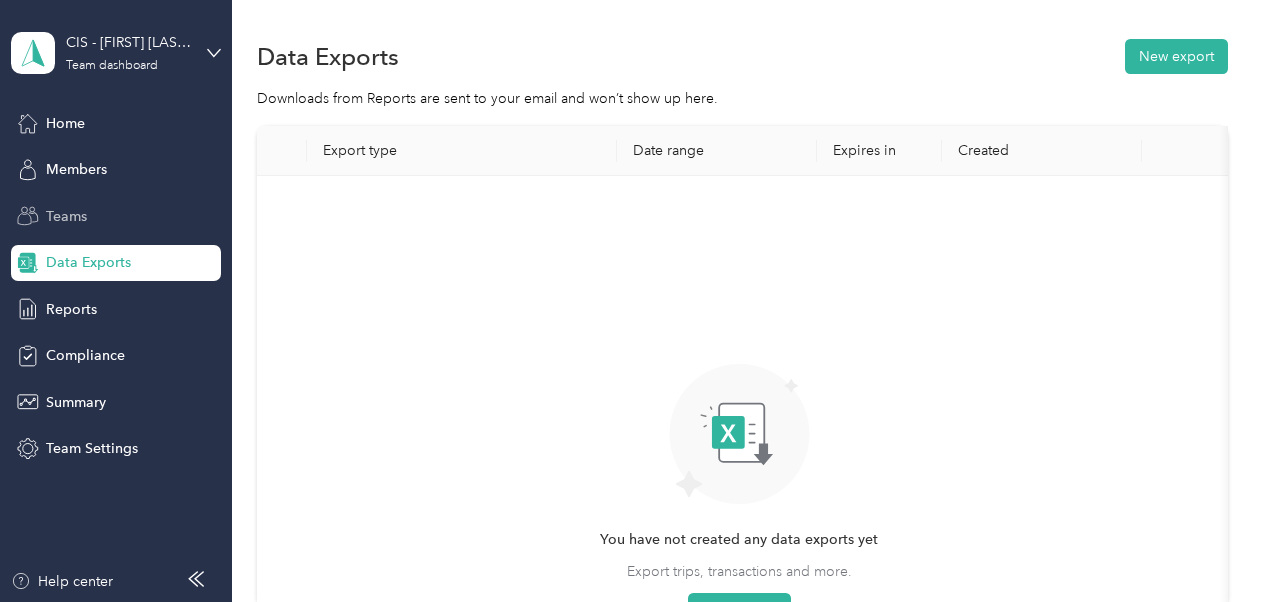 click on "Teams" at bounding box center [66, 216] 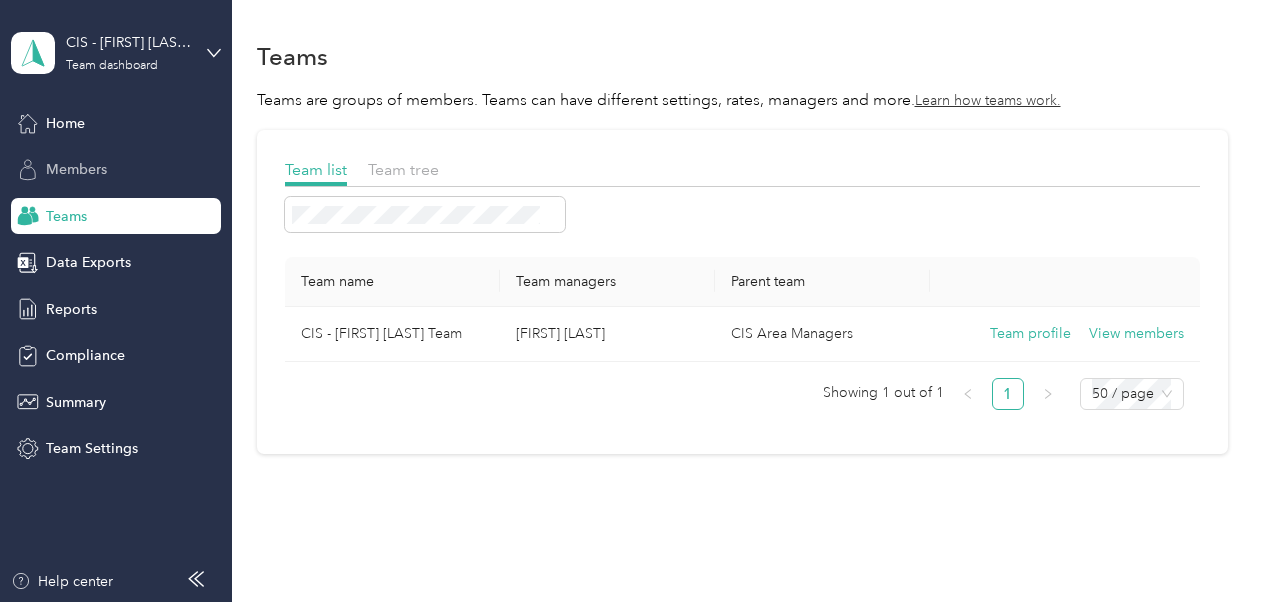 click on "Members" at bounding box center [76, 169] 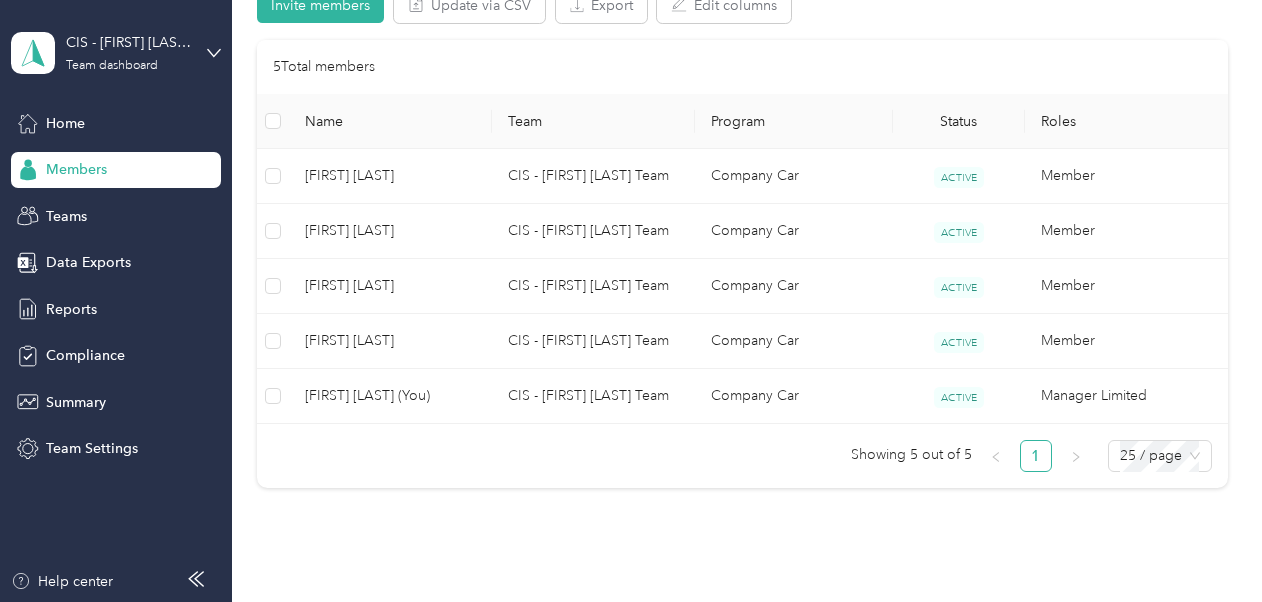 scroll, scrollTop: 444, scrollLeft: 0, axis: vertical 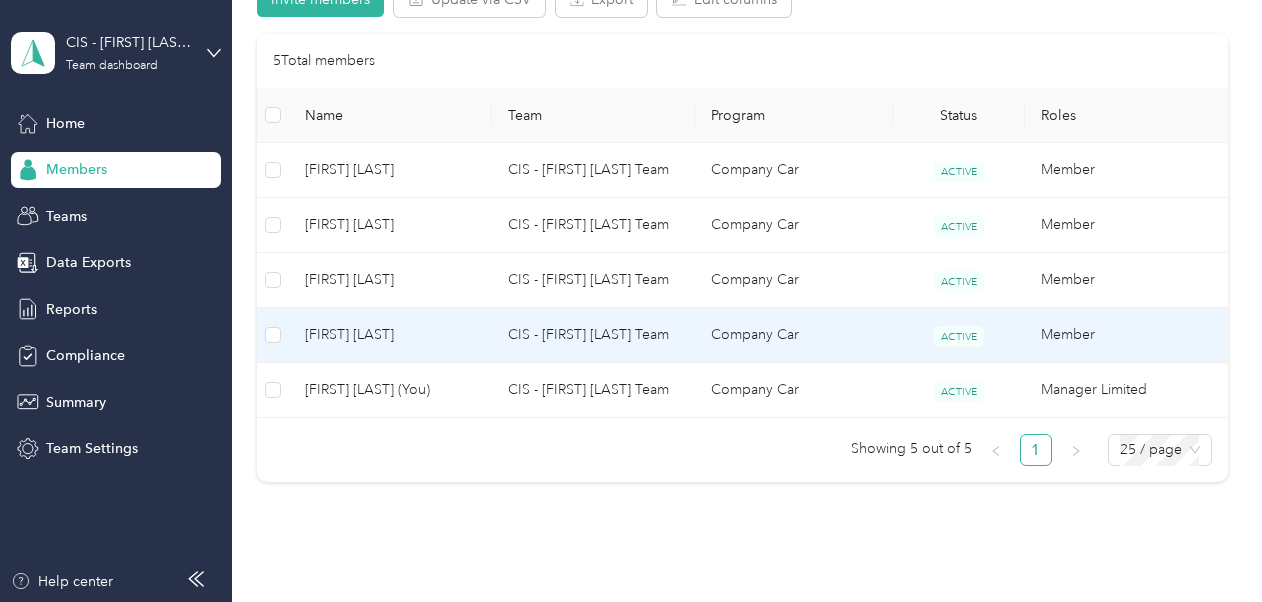 click on "[FIRST] [LAST]" at bounding box center [390, 335] 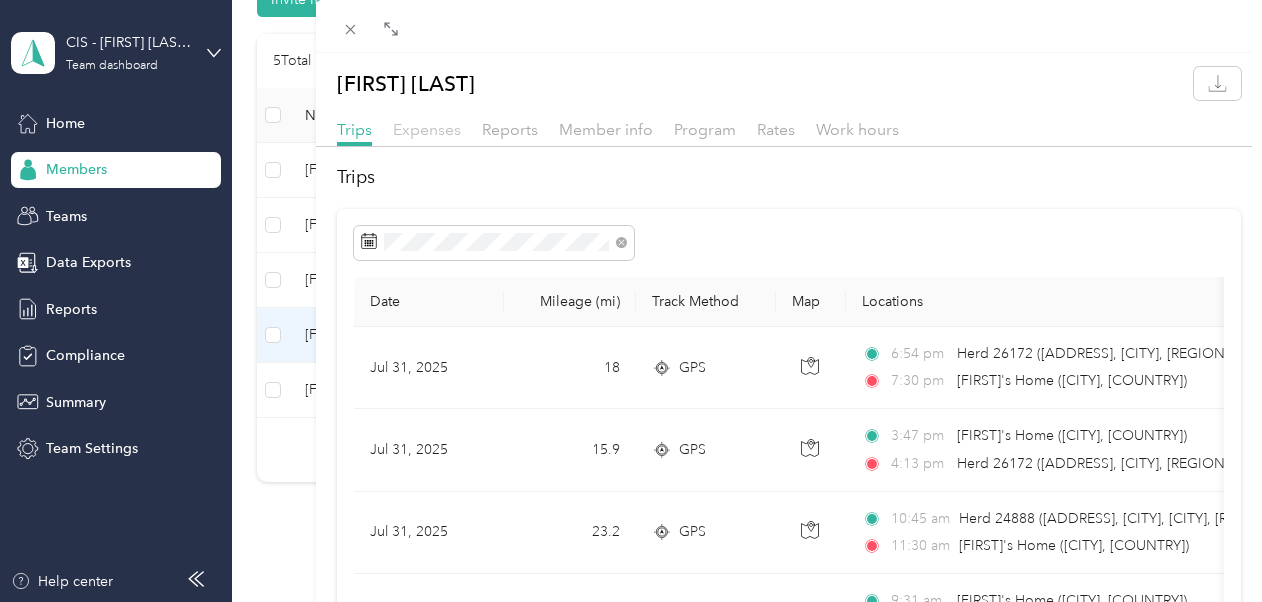 click on "Expenses" at bounding box center (427, 129) 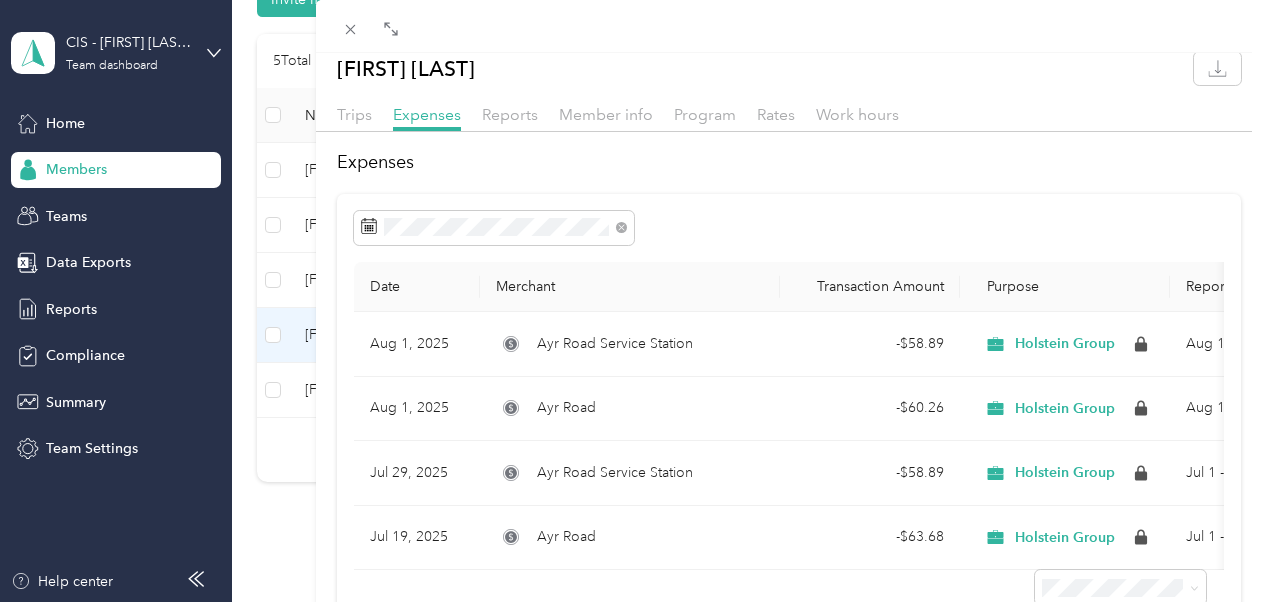 scroll, scrollTop: 0, scrollLeft: 0, axis: both 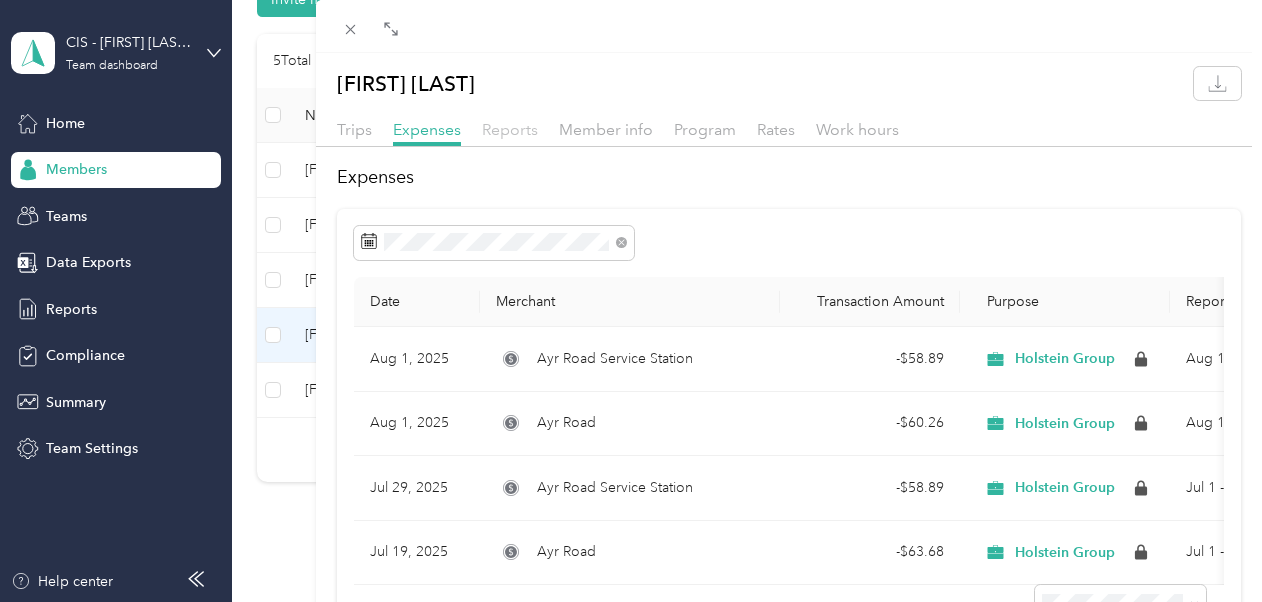 click on "Reports" at bounding box center (510, 129) 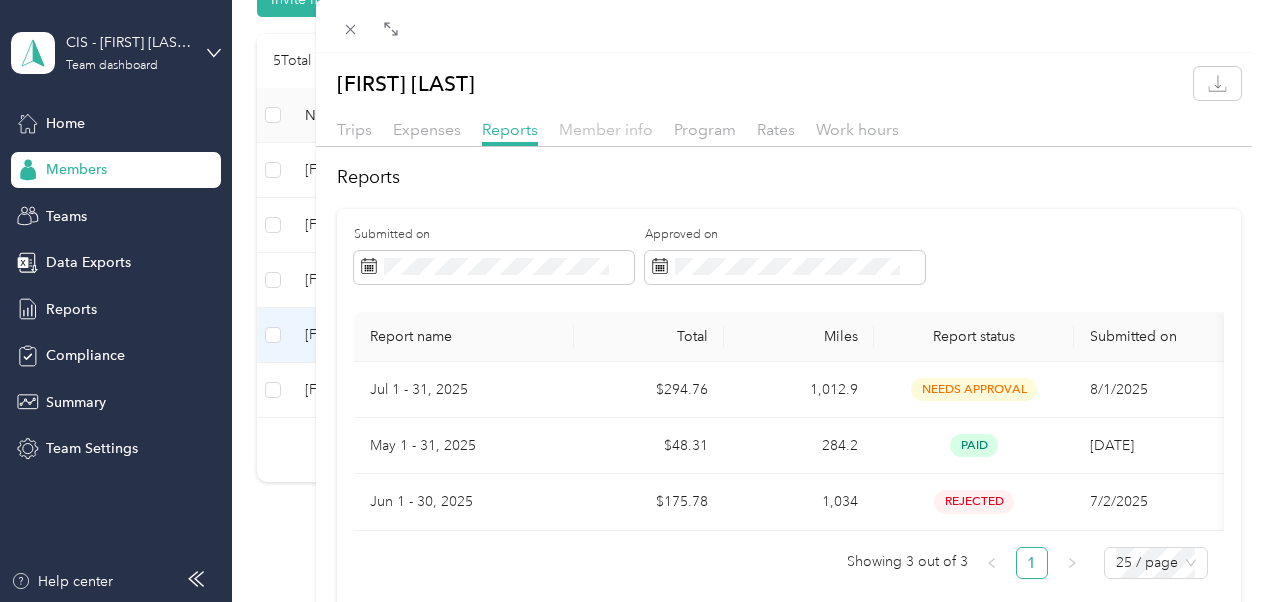 click on "Member info" at bounding box center (606, 129) 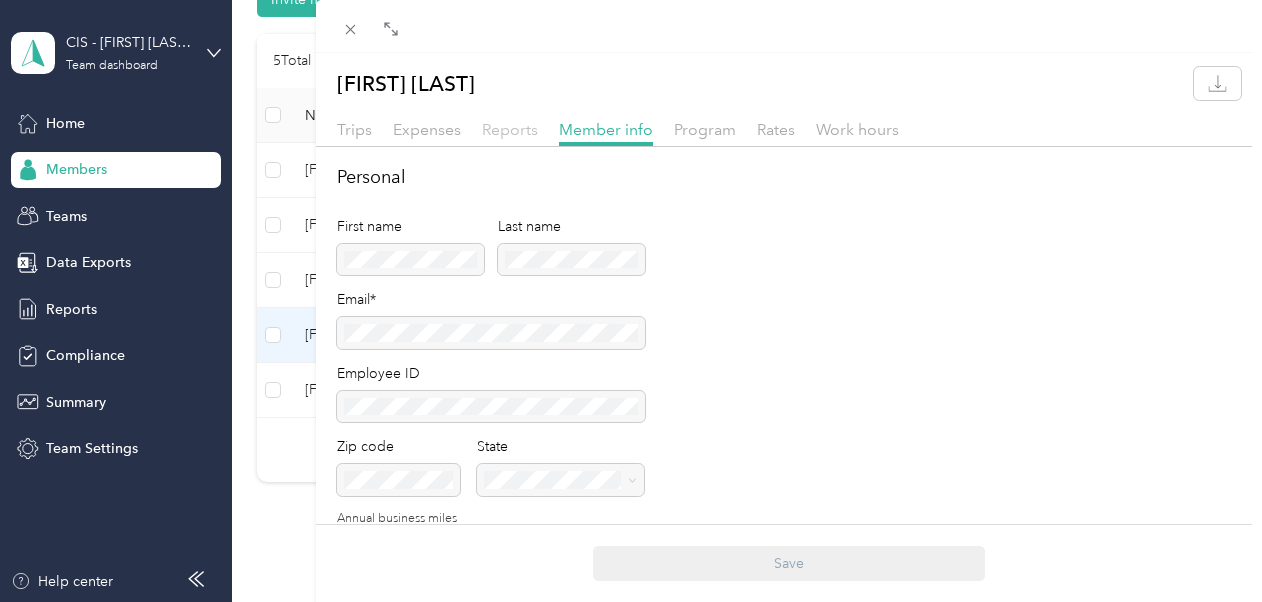 click on "Reports" at bounding box center (510, 129) 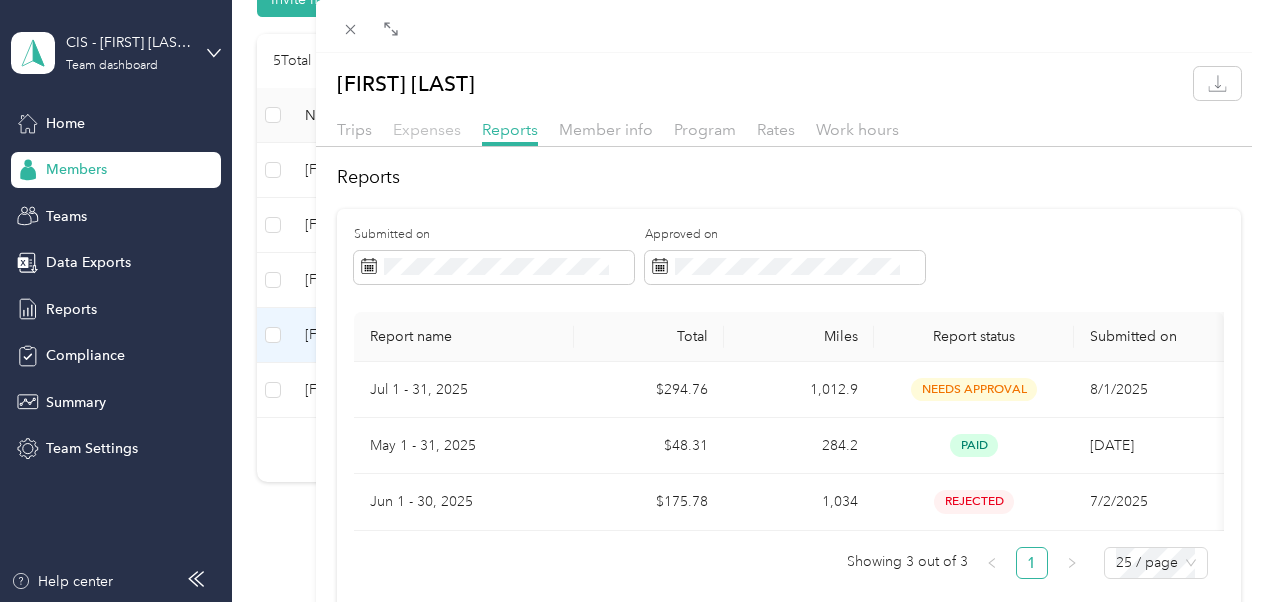 click on "Expenses" at bounding box center [427, 129] 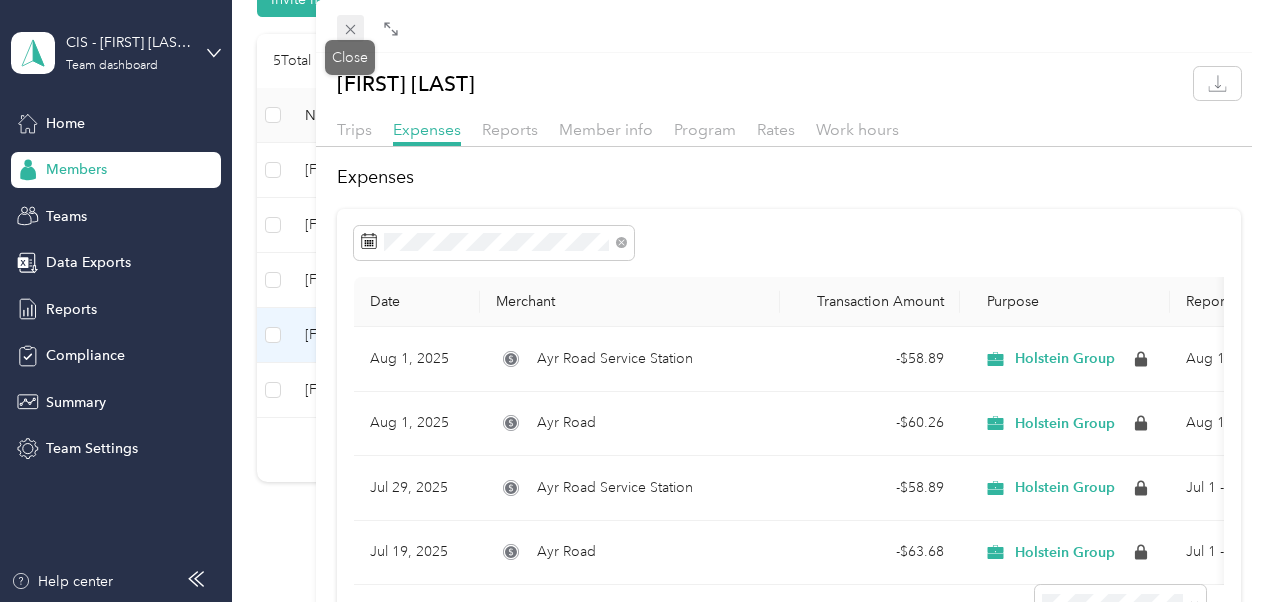 click 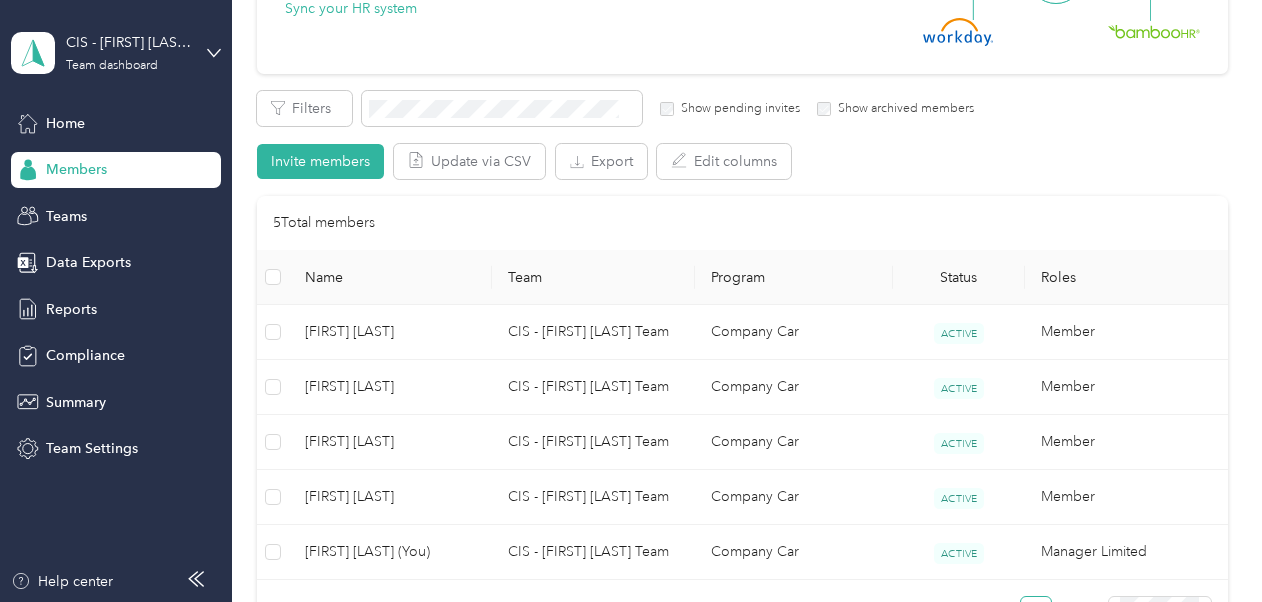scroll, scrollTop: 281, scrollLeft: 0, axis: vertical 